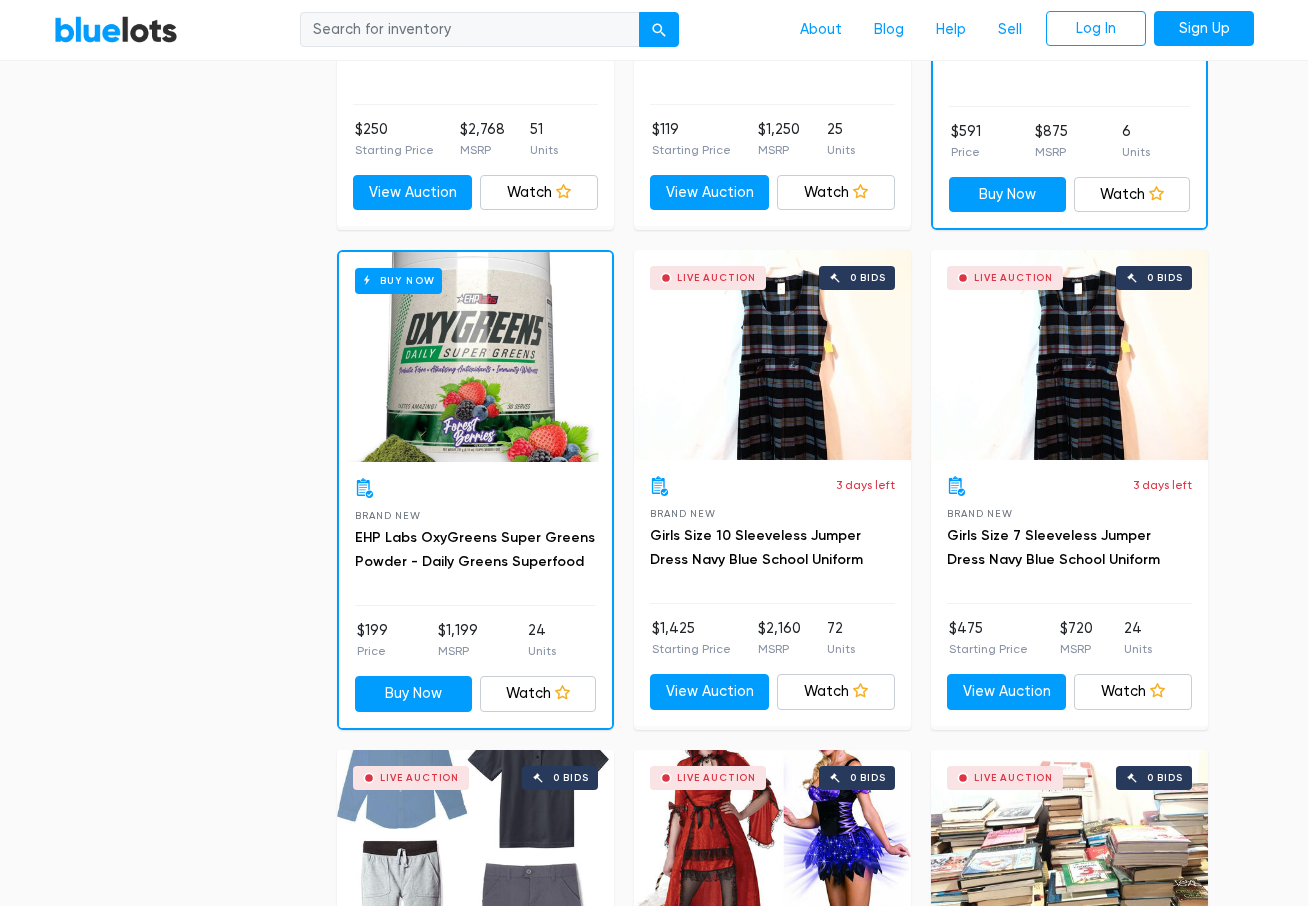scroll, scrollTop: 3000, scrollLeft: 0, axis: vertical 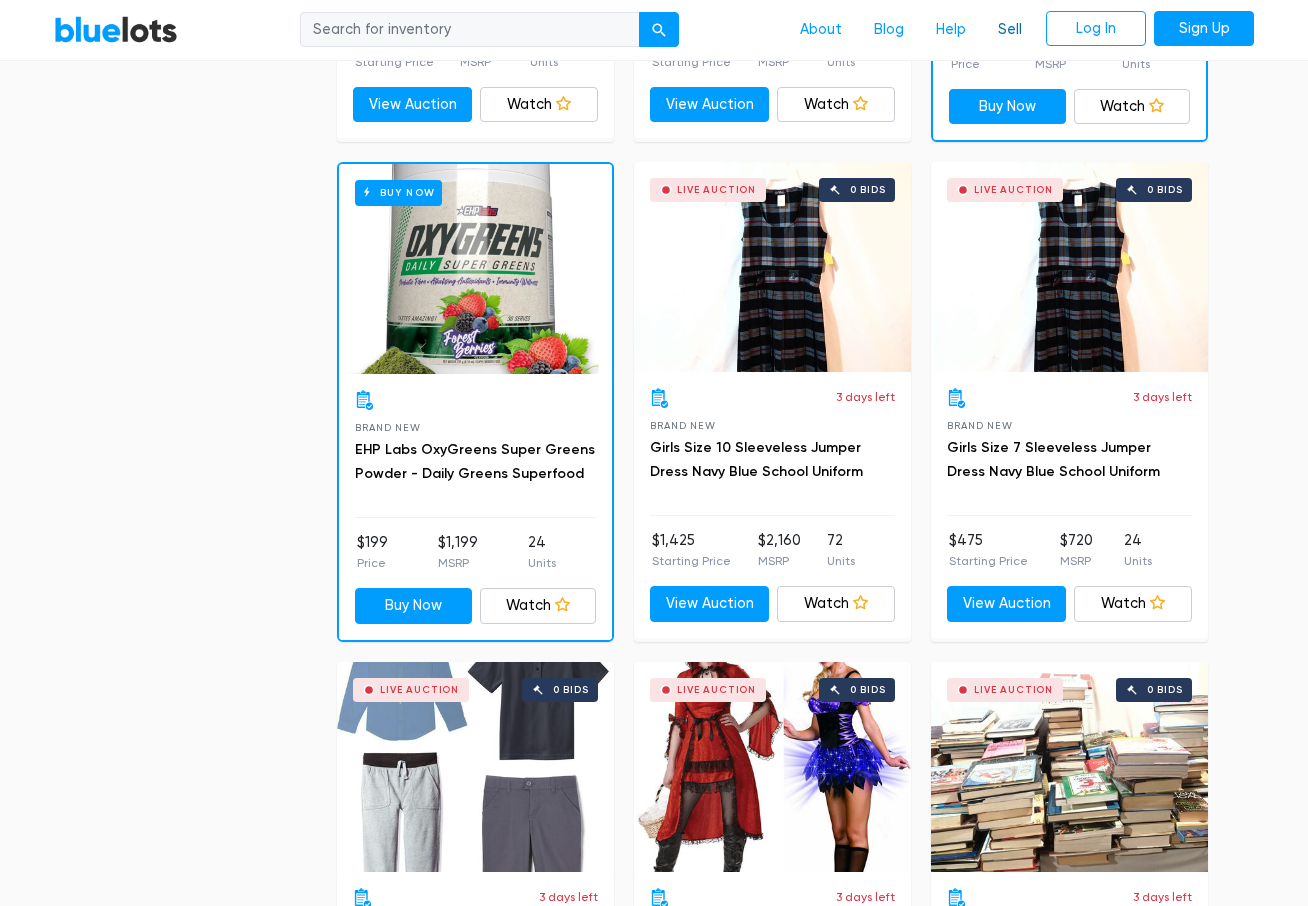 click on "Sell" at bounding box center [1010, 30] 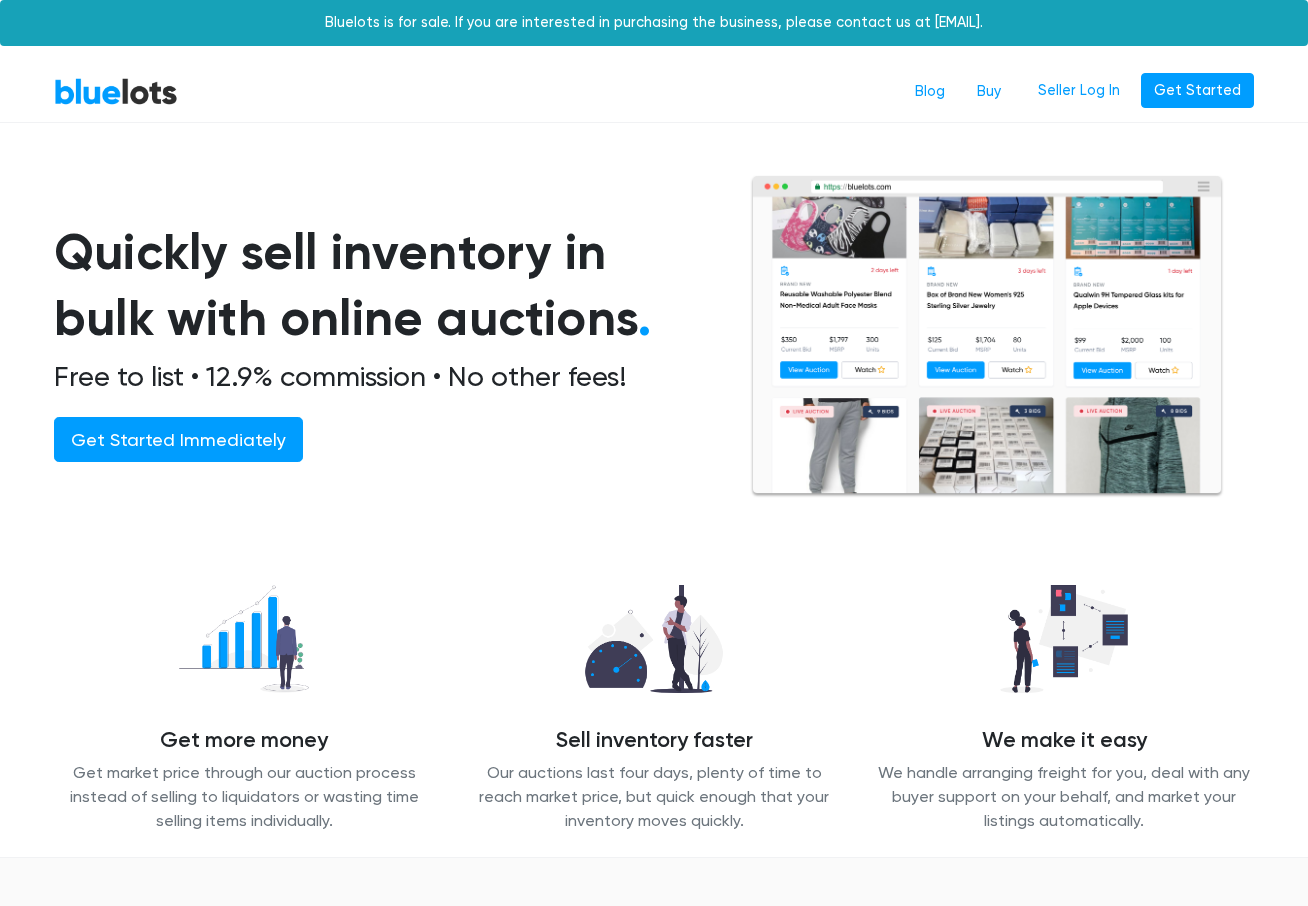 scroll, scrollTop: 0, scrollLeft: 0, axis: both 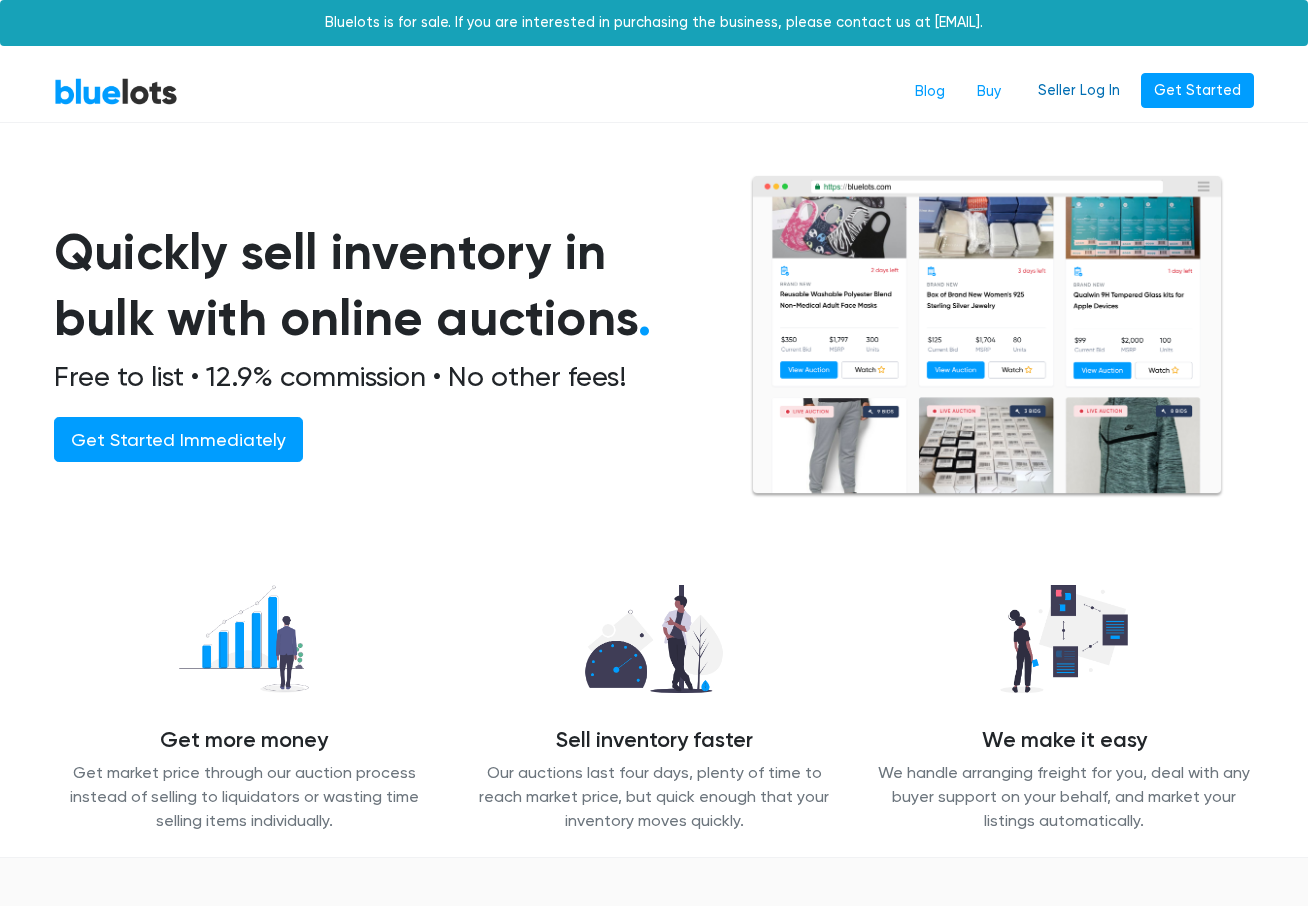 click on "Seller Log In" at bounding box center [1079, 91] 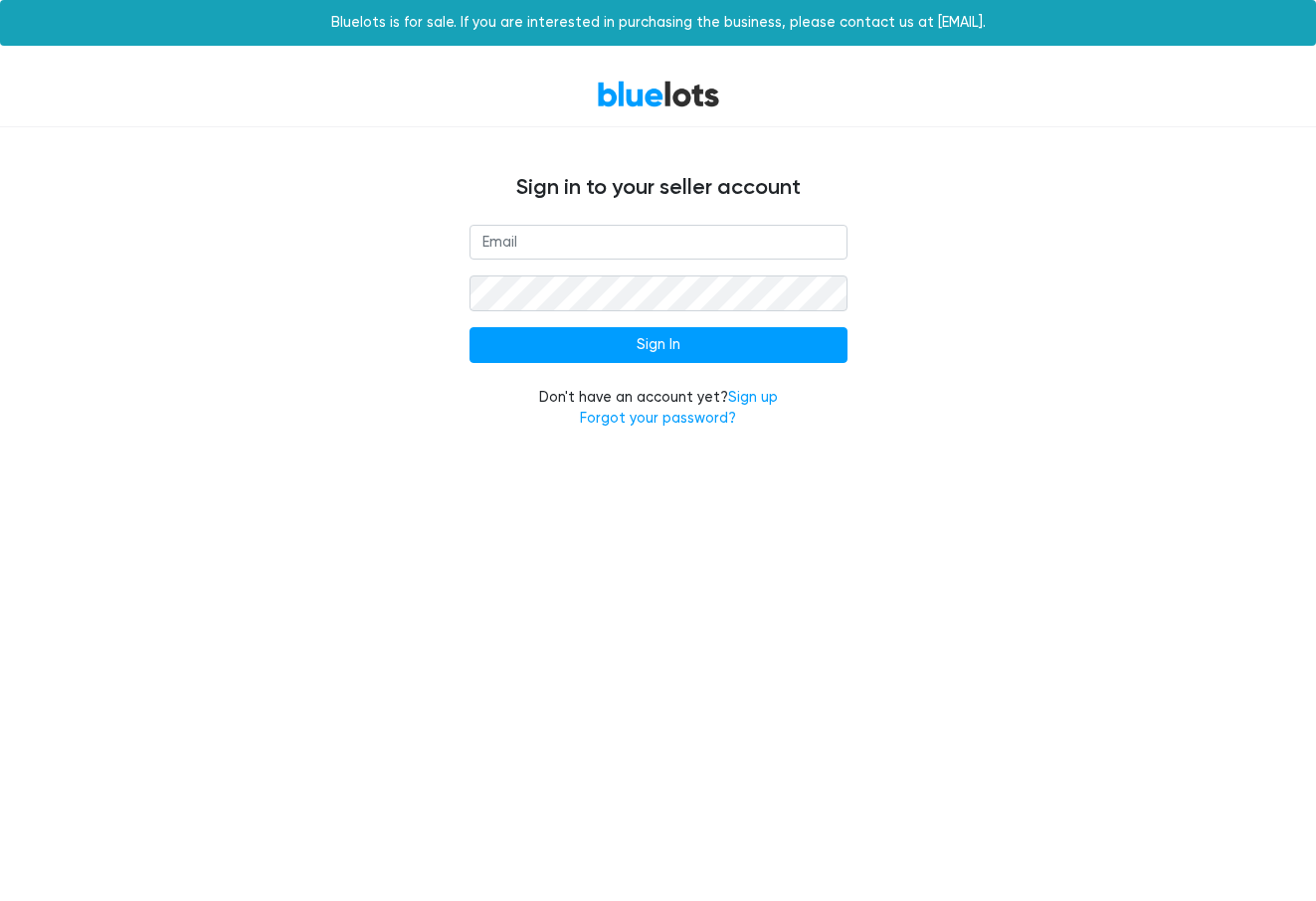 scroll, scrollTop: 0, scrollLeft: 0, axis: both 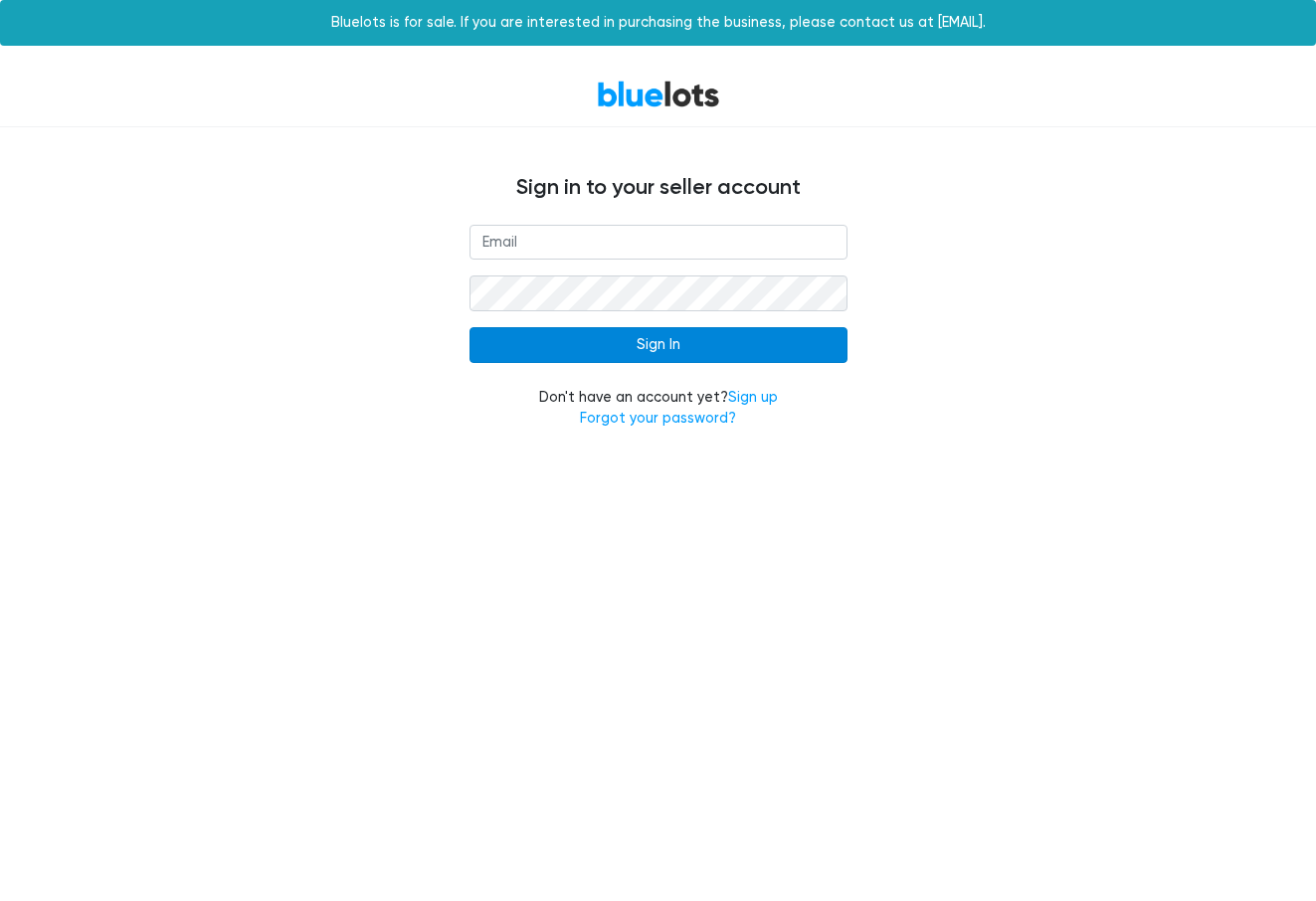 type on "rferland1@verizon.net" 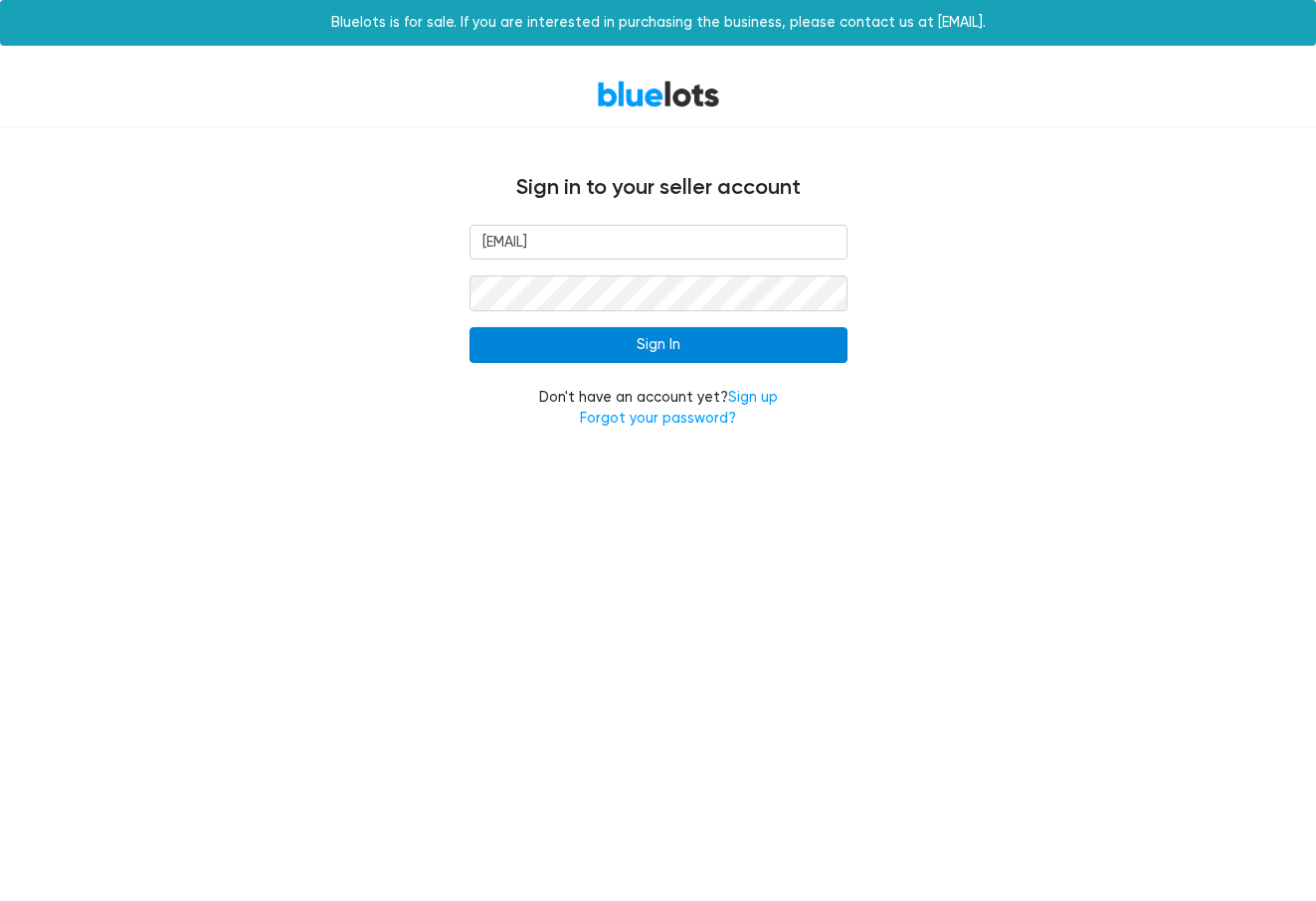 click on "Sign In" at bounding box center (658, 345) 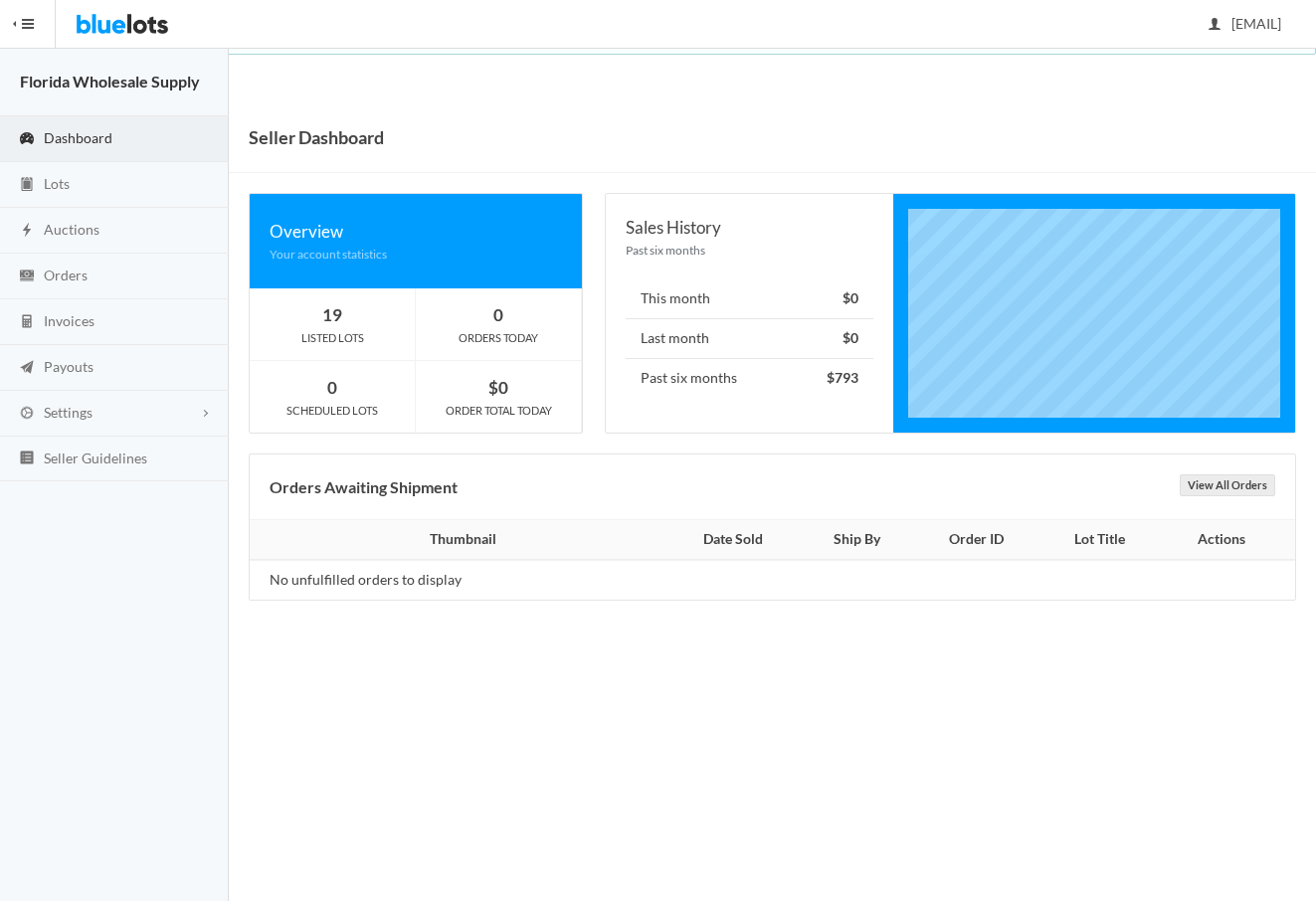scroll, scrollTop: 0, scrollLeft: 0, axis: both 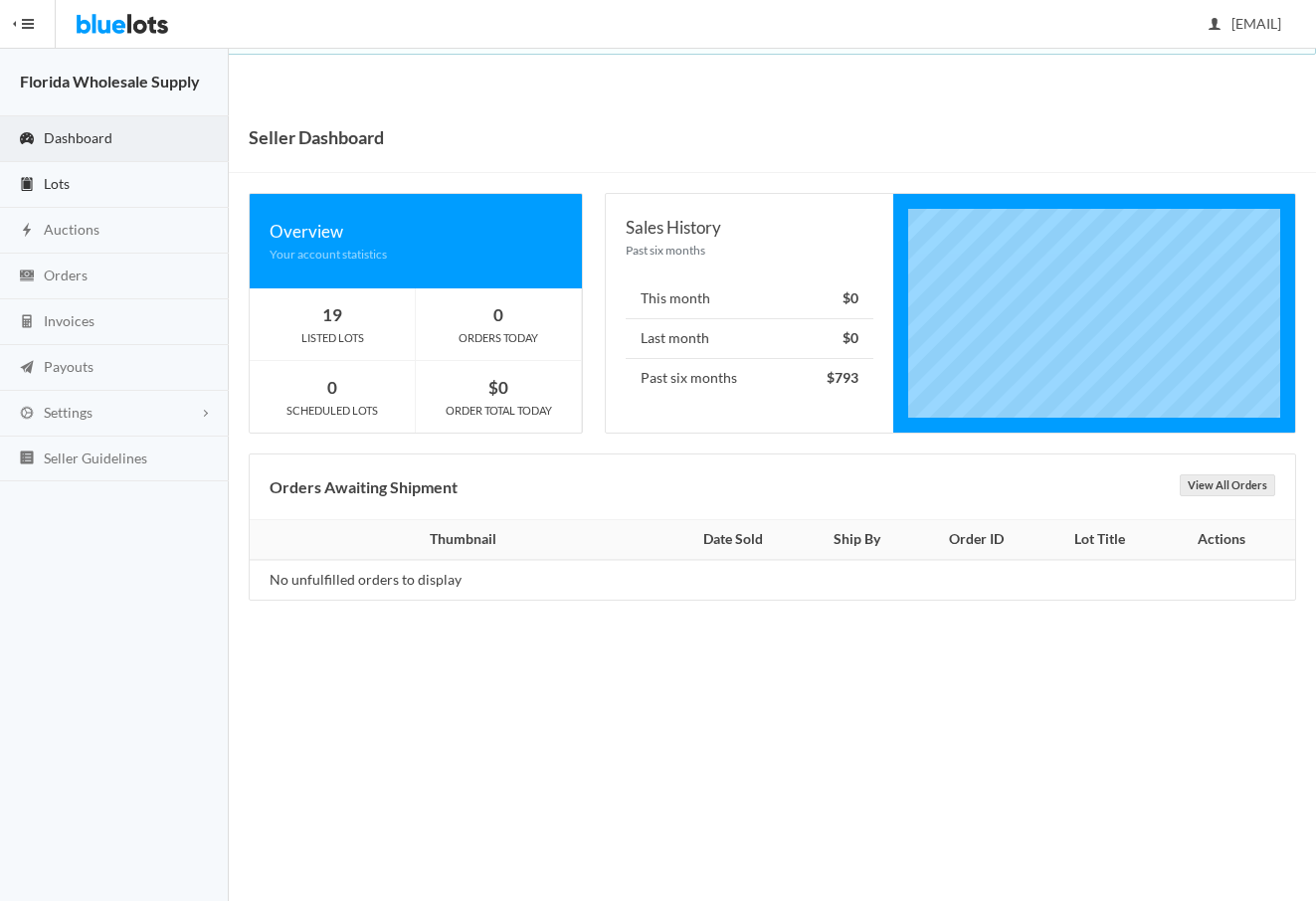 click on "Lots" at bounding box center (114, 185) 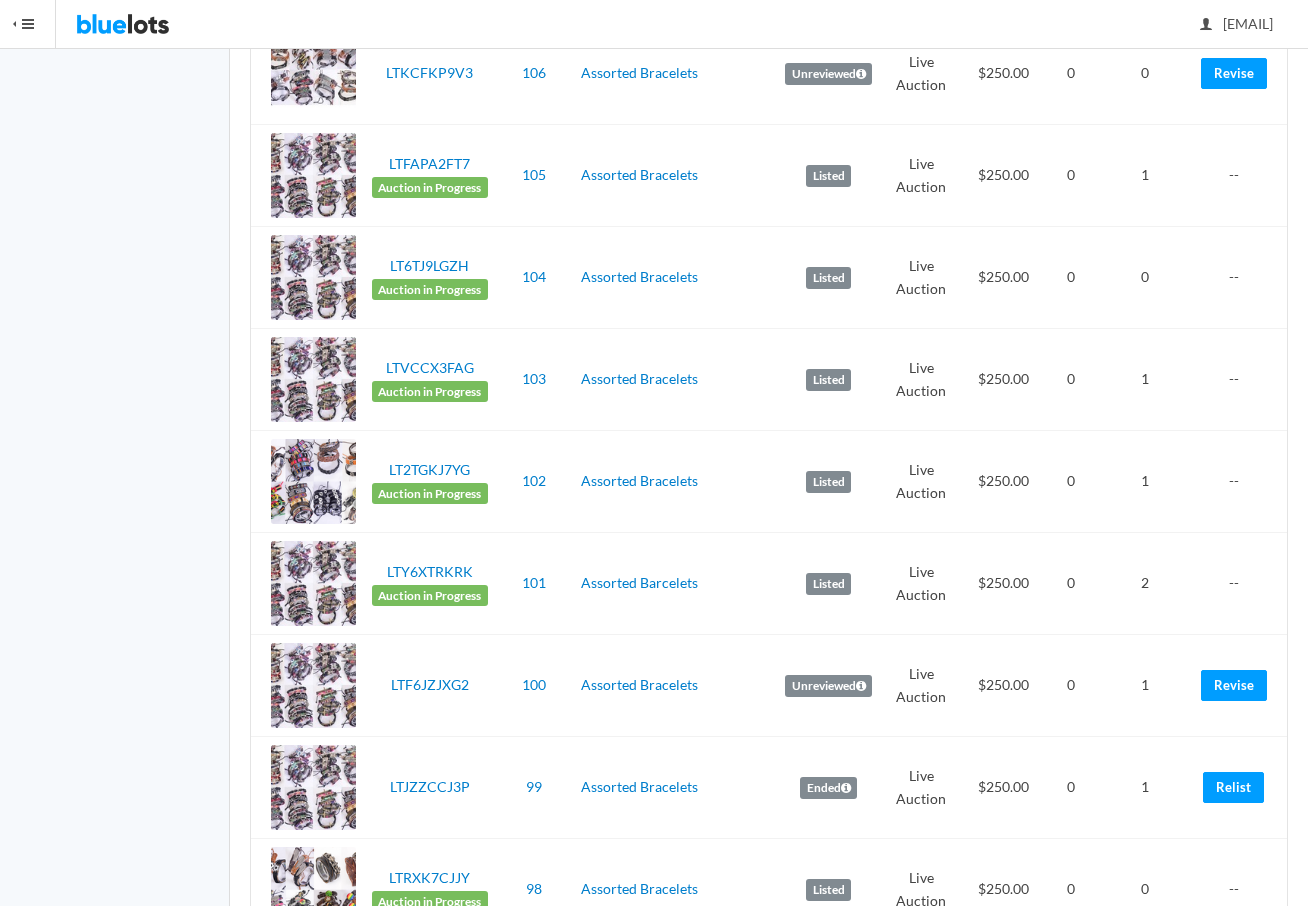 scroll, scrollTop: 800, scrollLeft: 0, axis: vertical 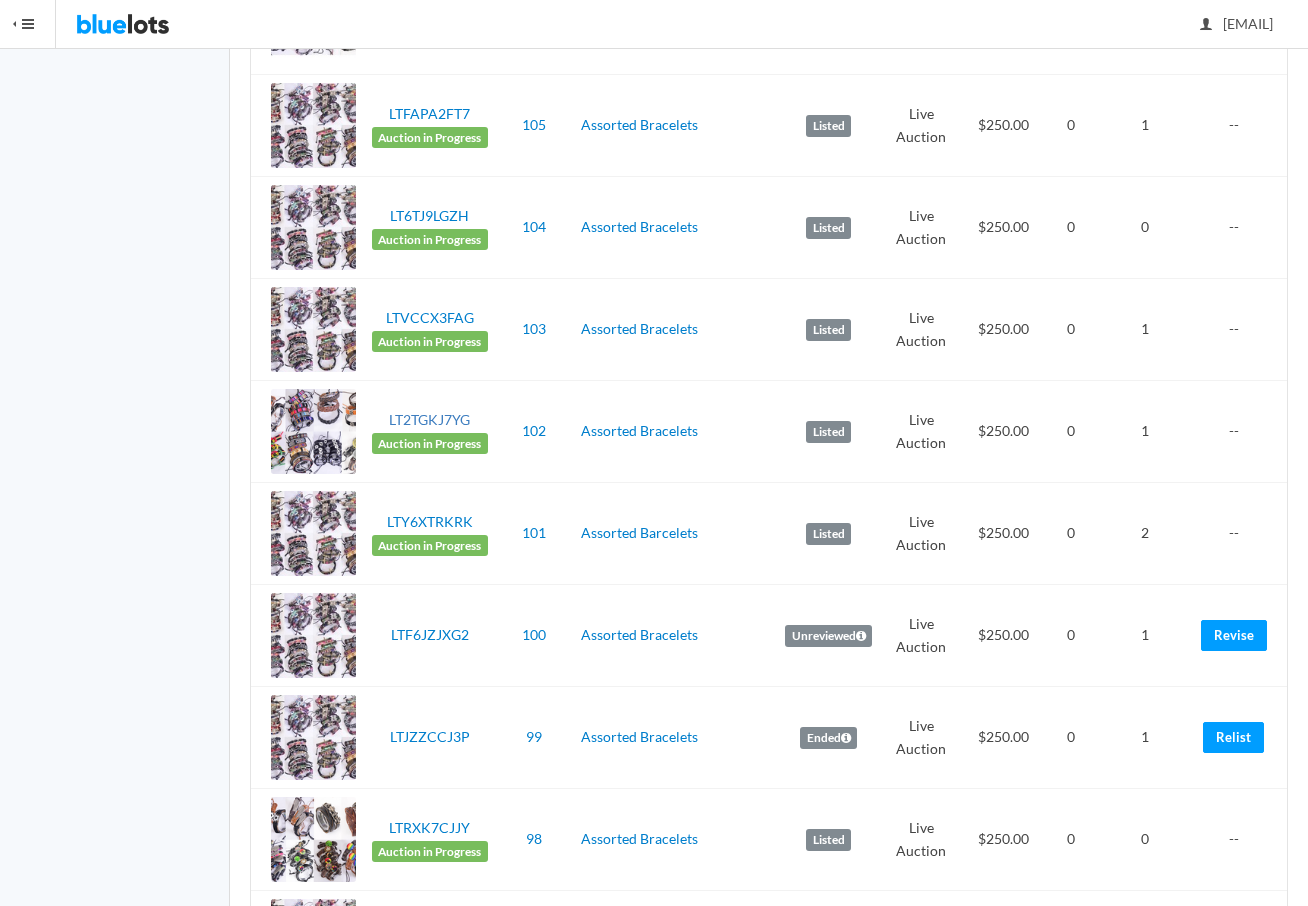 click on "LT2TGKJ7YG" at bounding box center [429, 419] 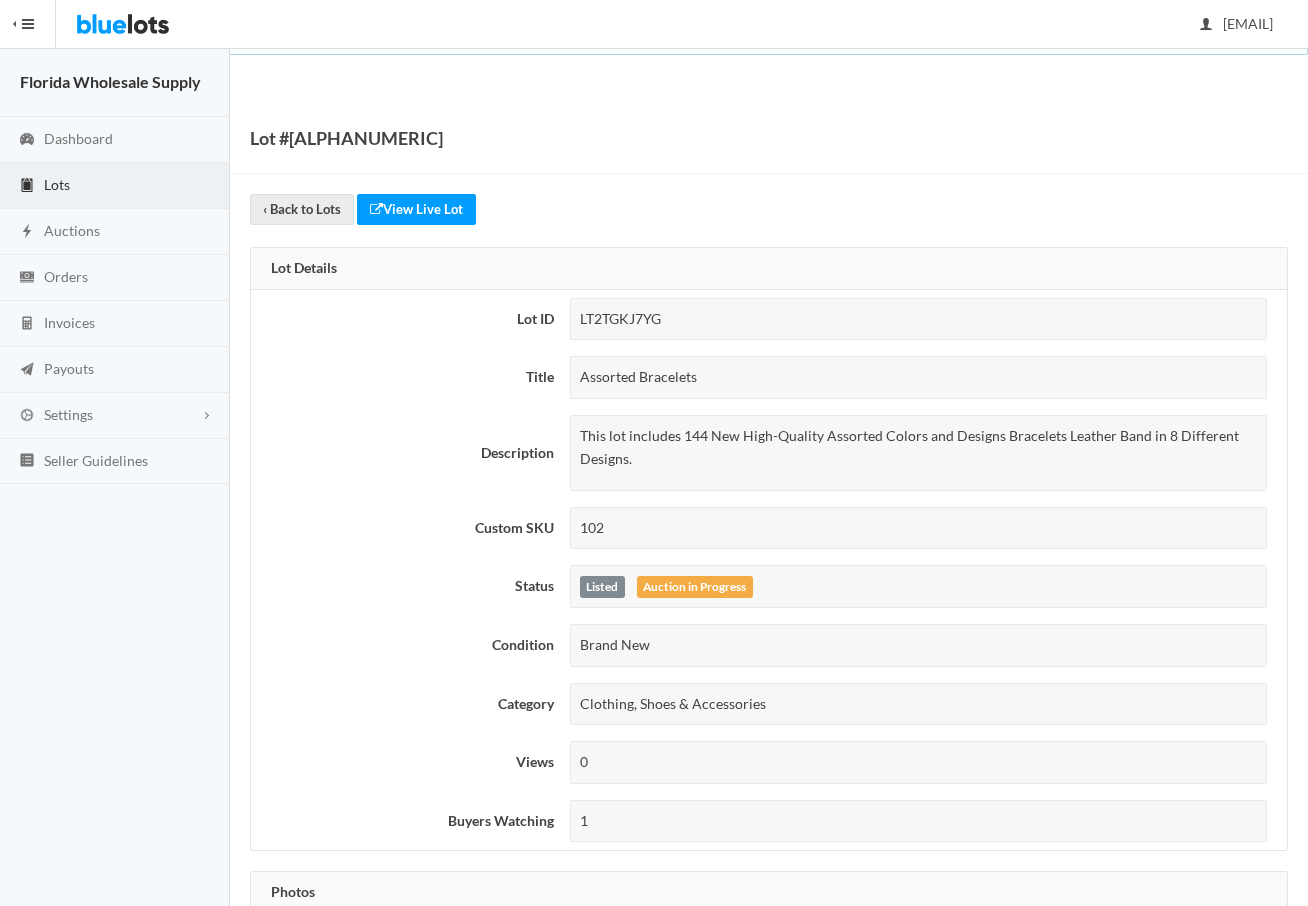 scroll, scrollTop: 0, scrollLeft: 0, axis: both 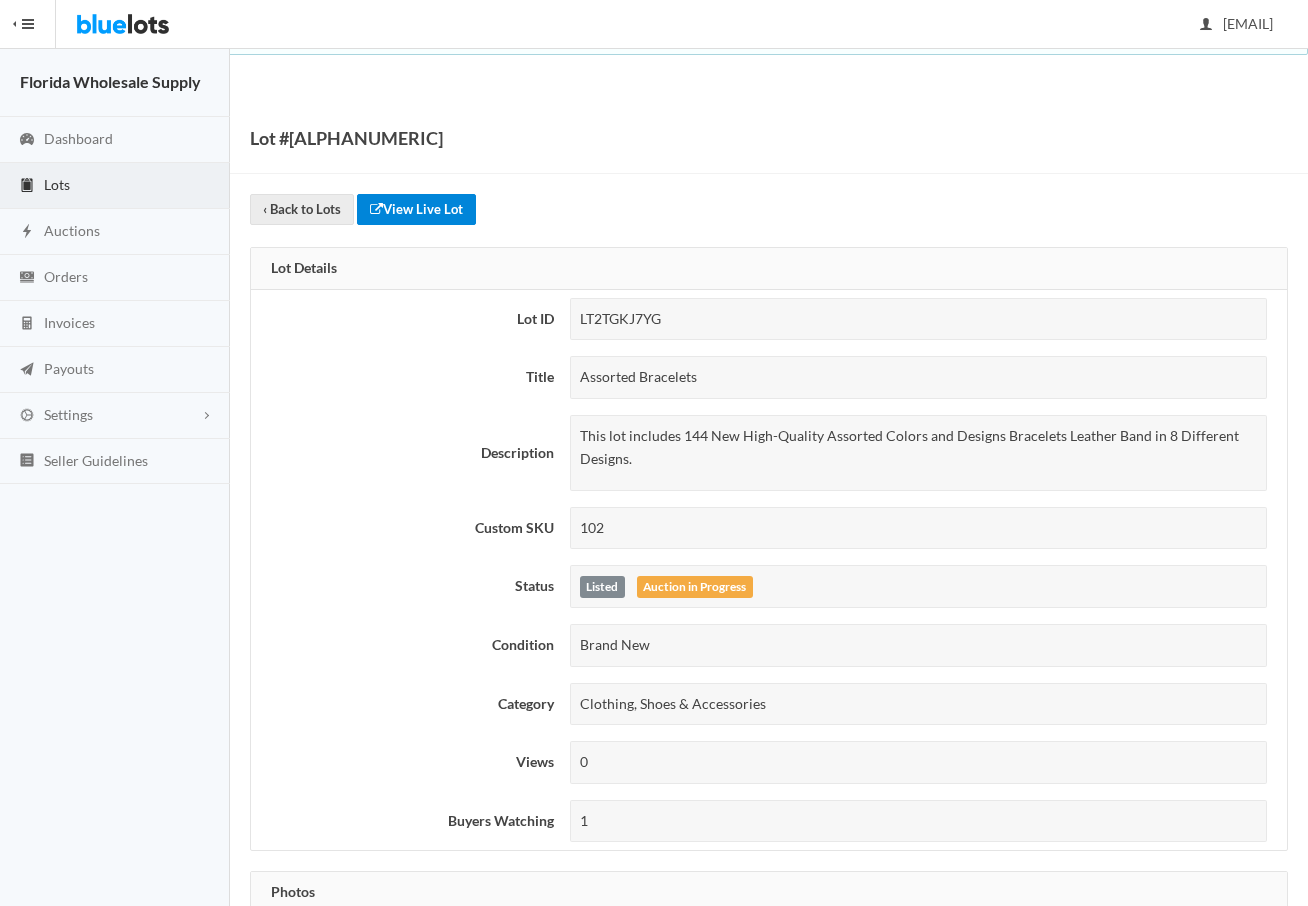 click on "View Live Lot" at bounding box center [416, 209] 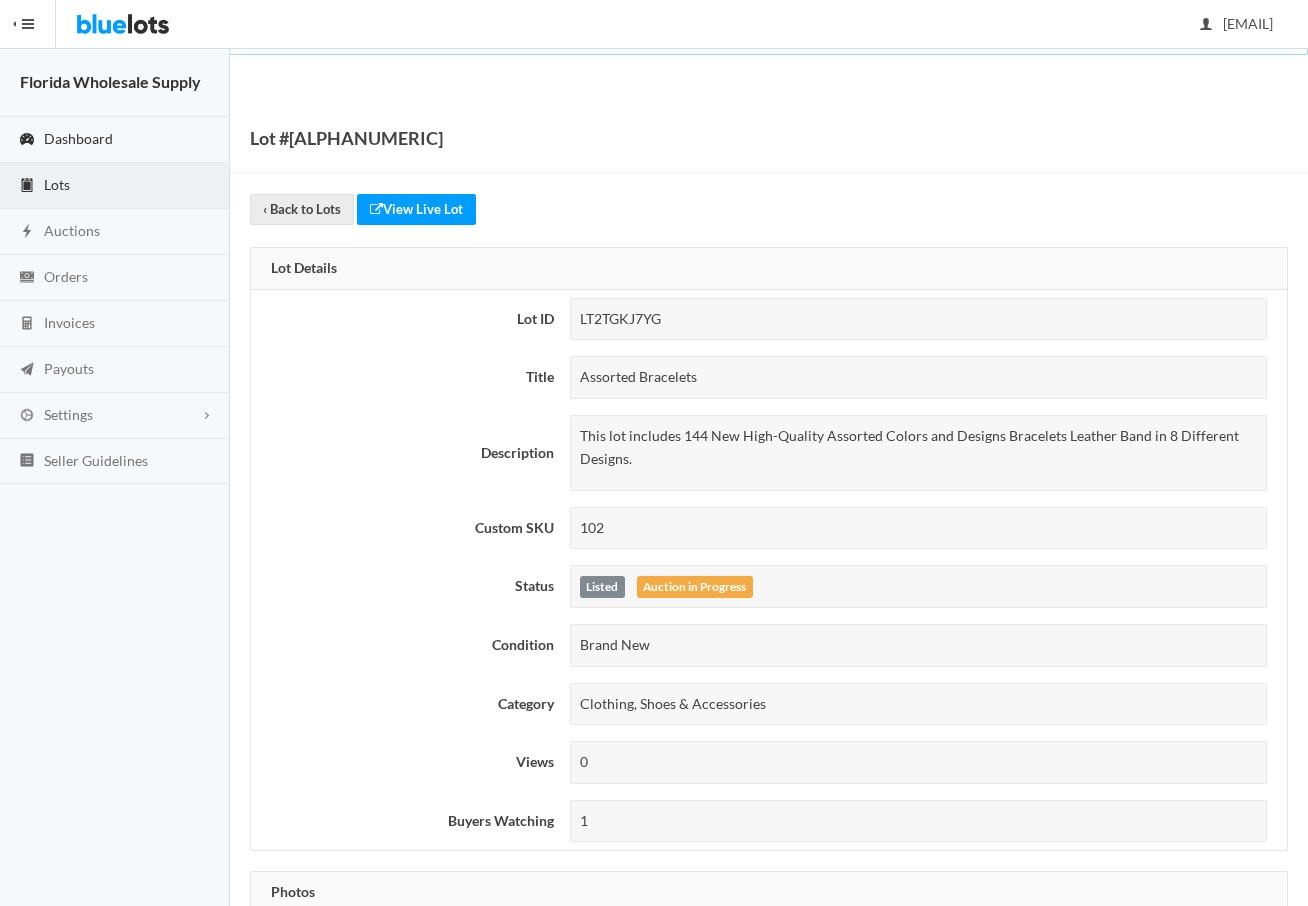click on "Dashboard" at bounding box center (78, 138) 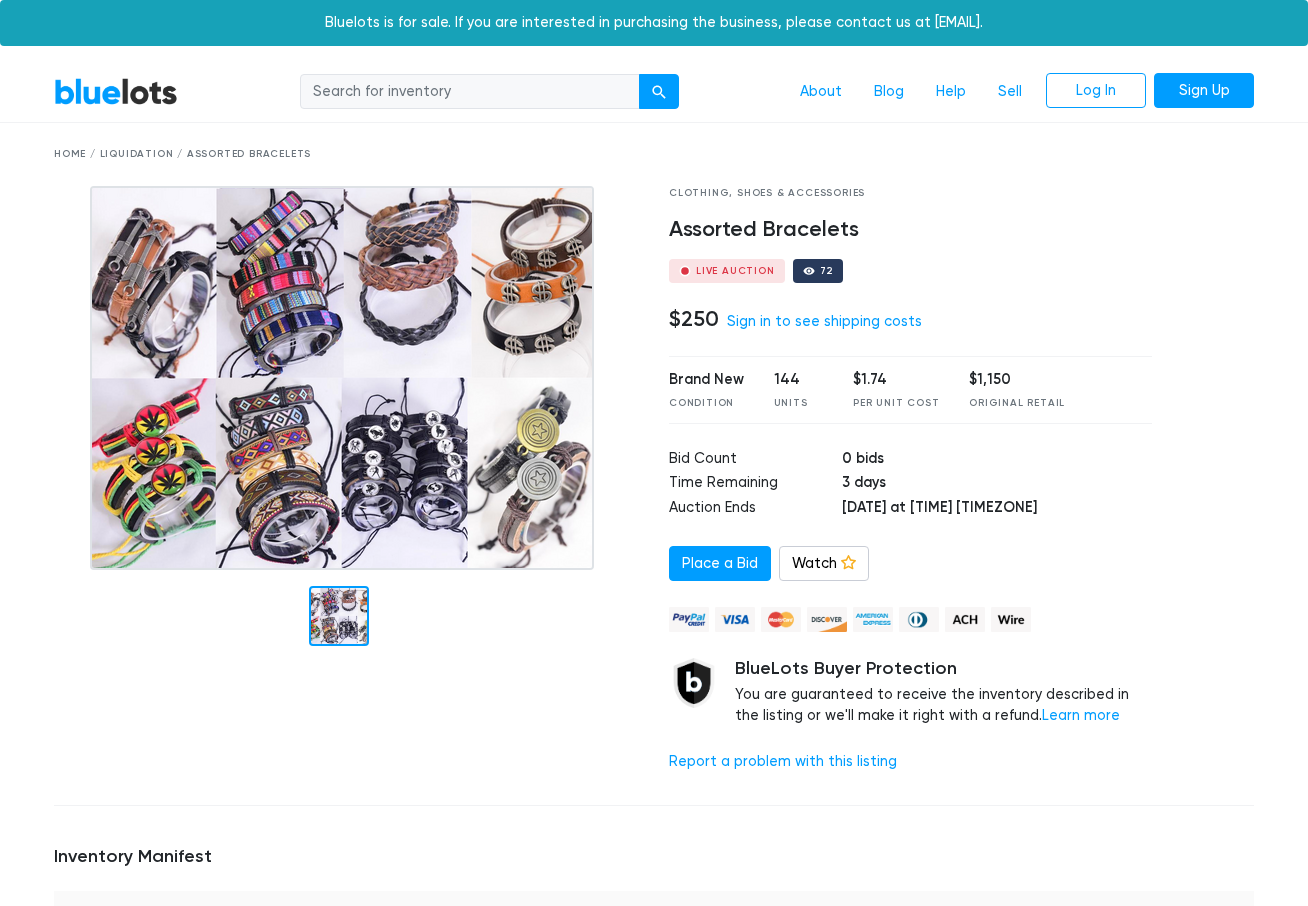 scroll, scrollTop: 0, scrollLeft: 0, axis: both 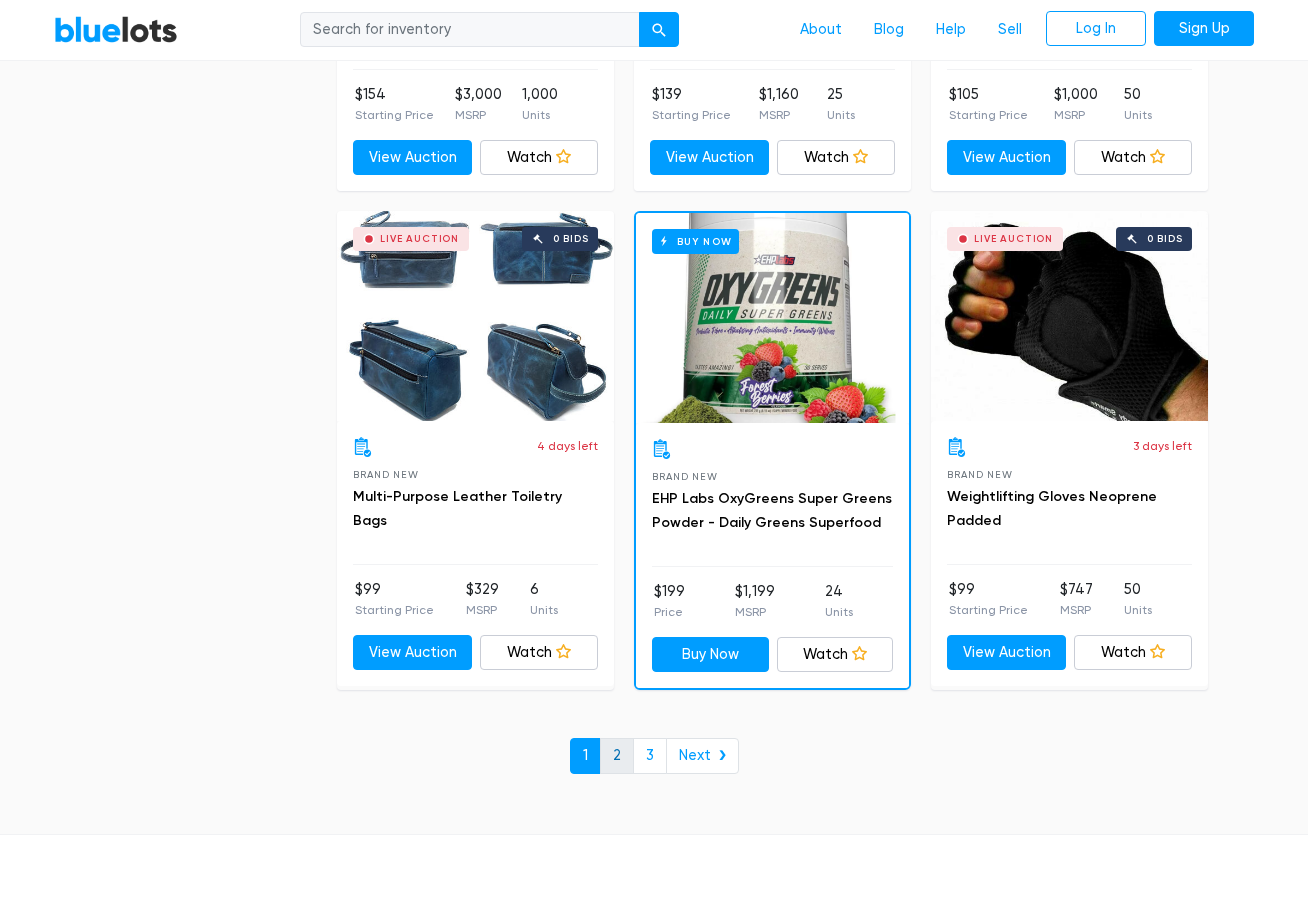 click on "2" at bounding box center (617, 756) 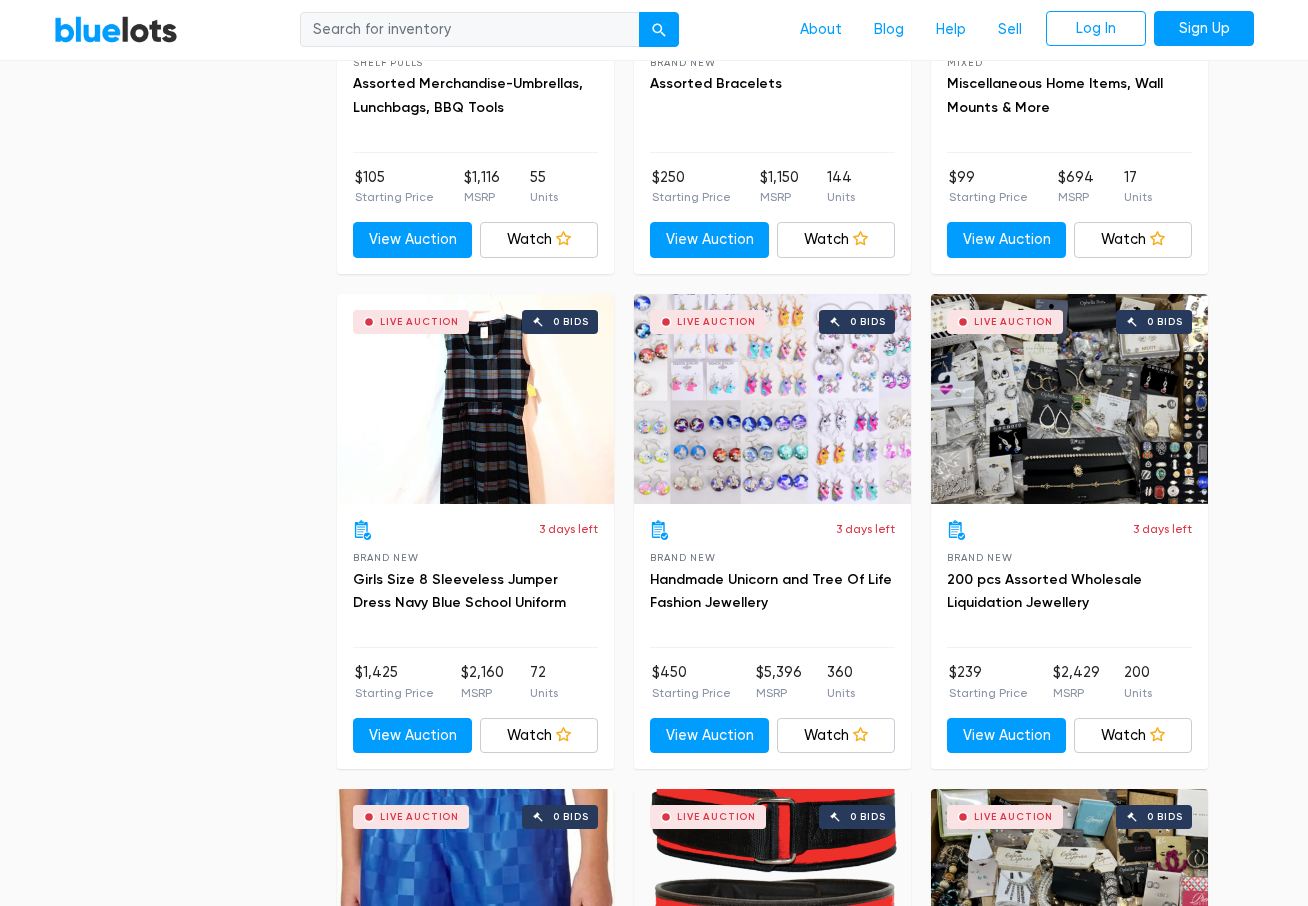 scroll, scrollTop: 2600, scrollLeft: 0, axis: vertical 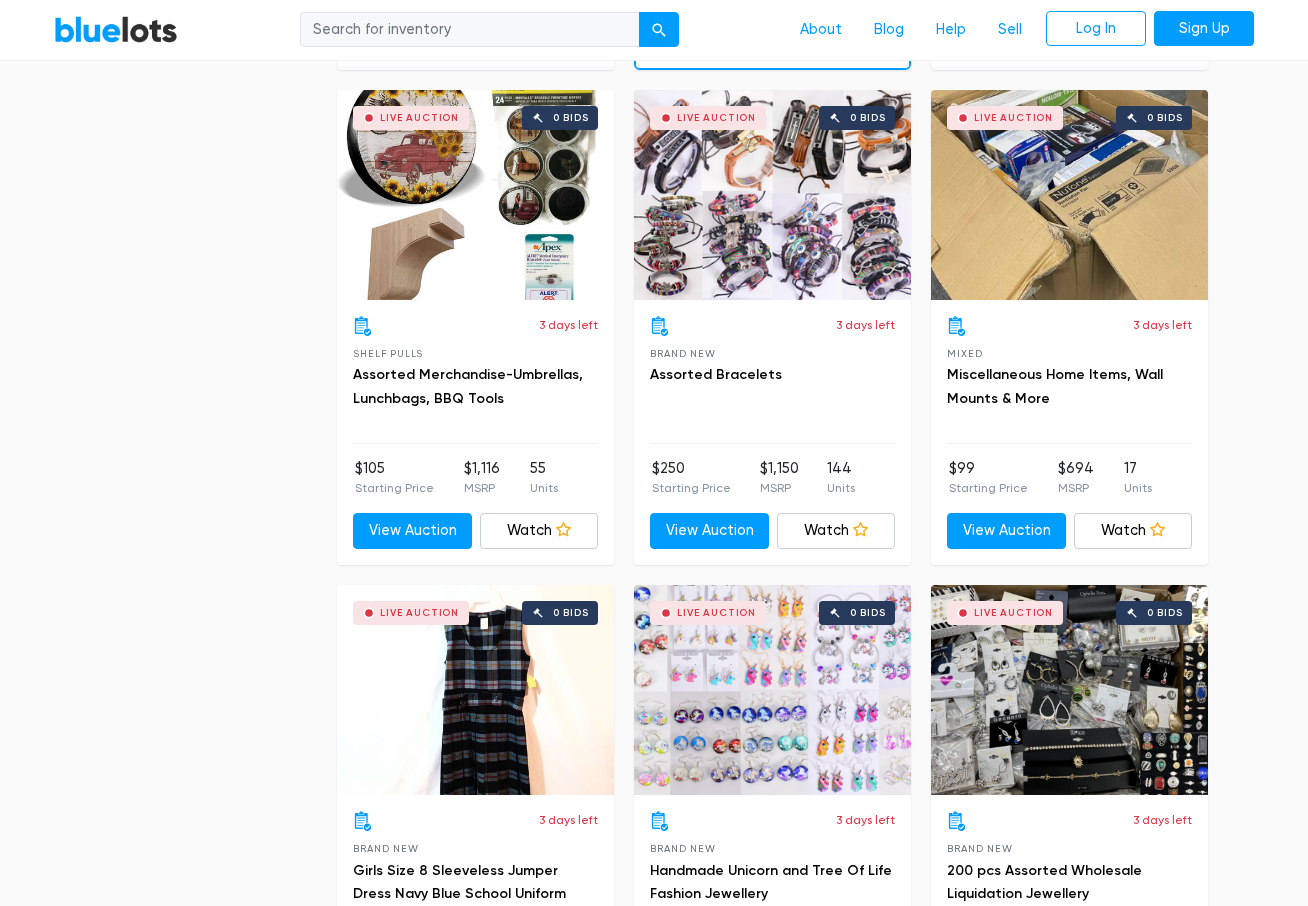 click on "Live Auction
0 bids" at bounding box center (1069, 690) 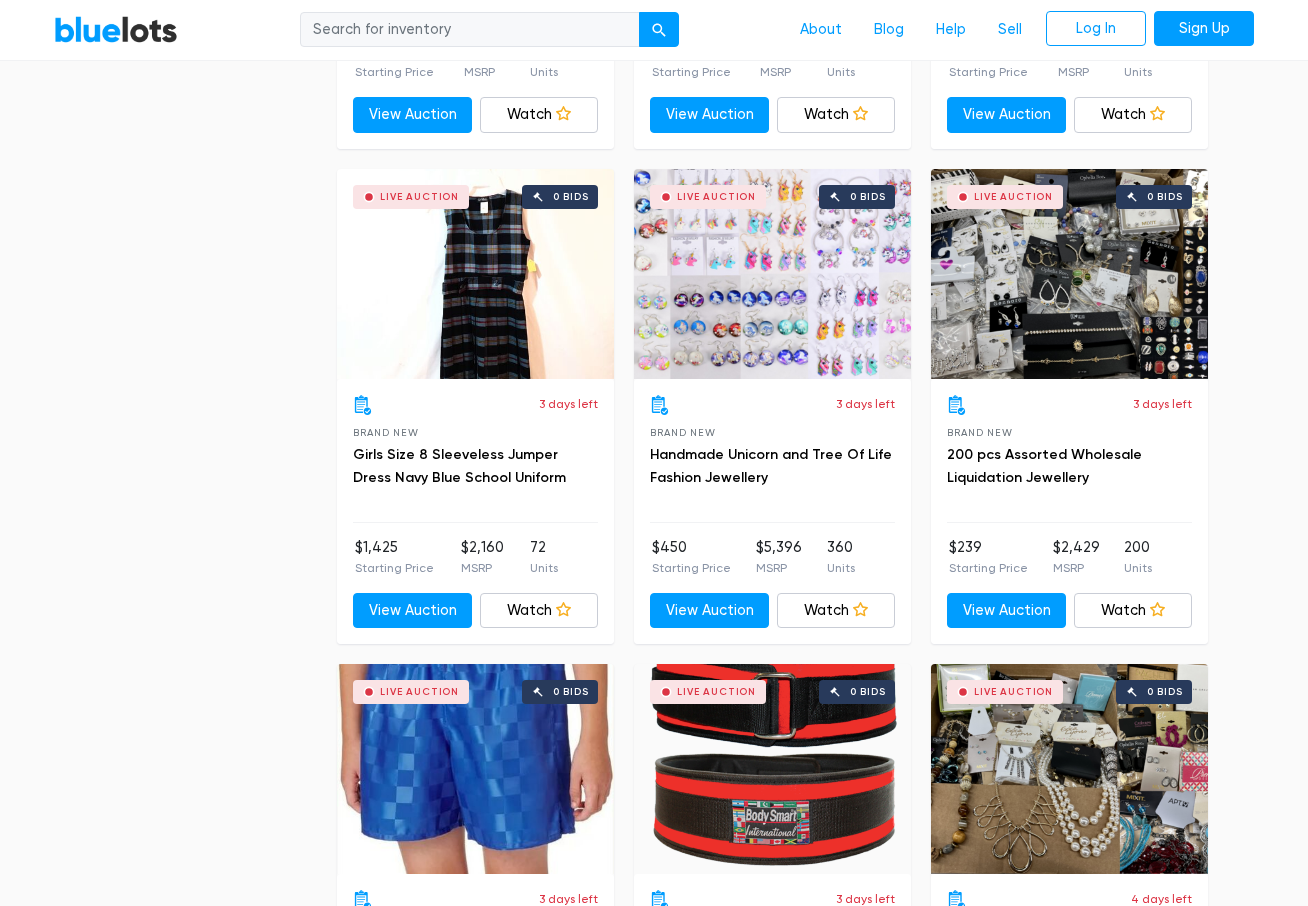 scroll, scrollTop: 3100, scrollLeft: 0, axis: vertical 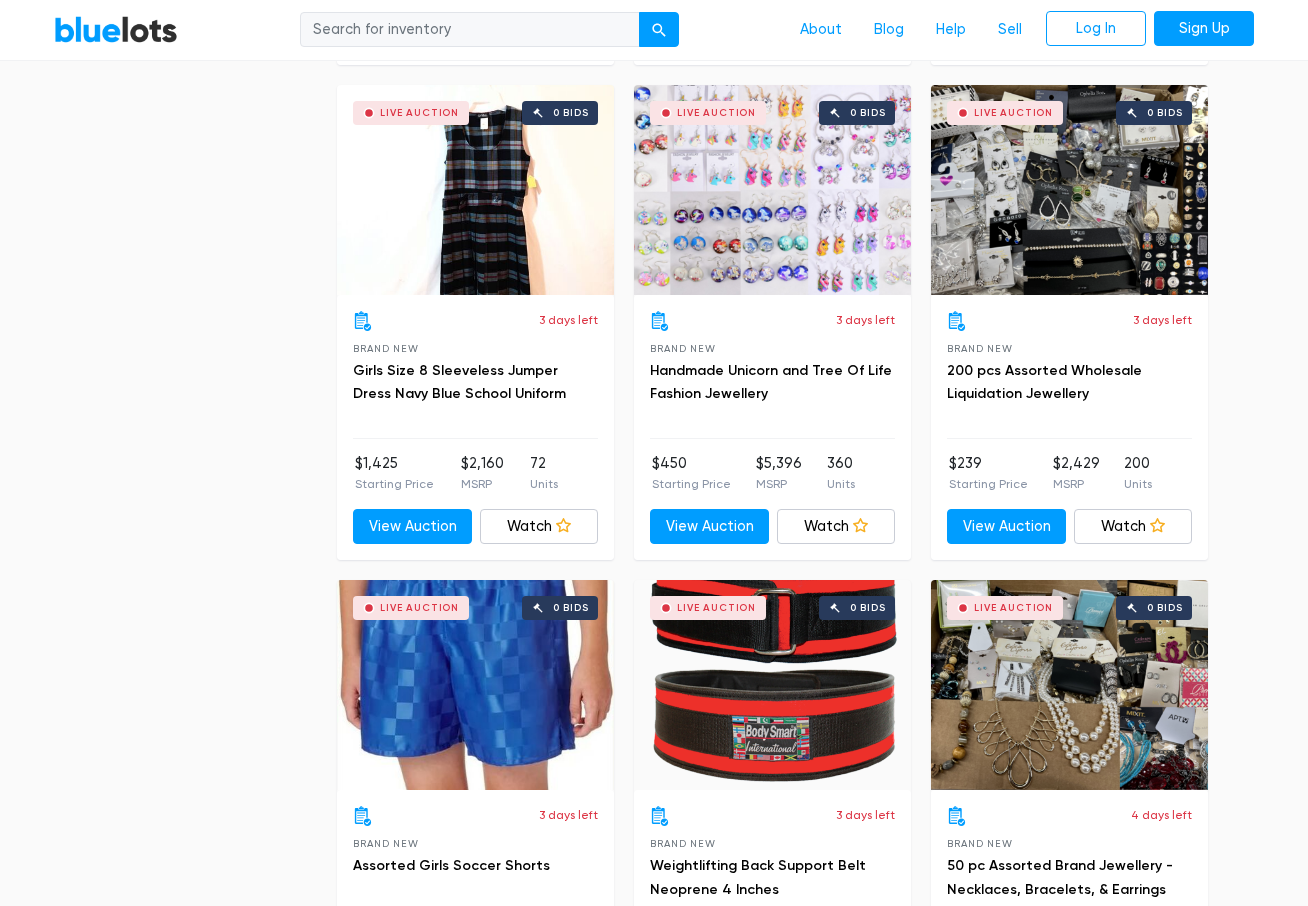 click on "Live Auction
0 bids" at bounding box center [1069, 685] 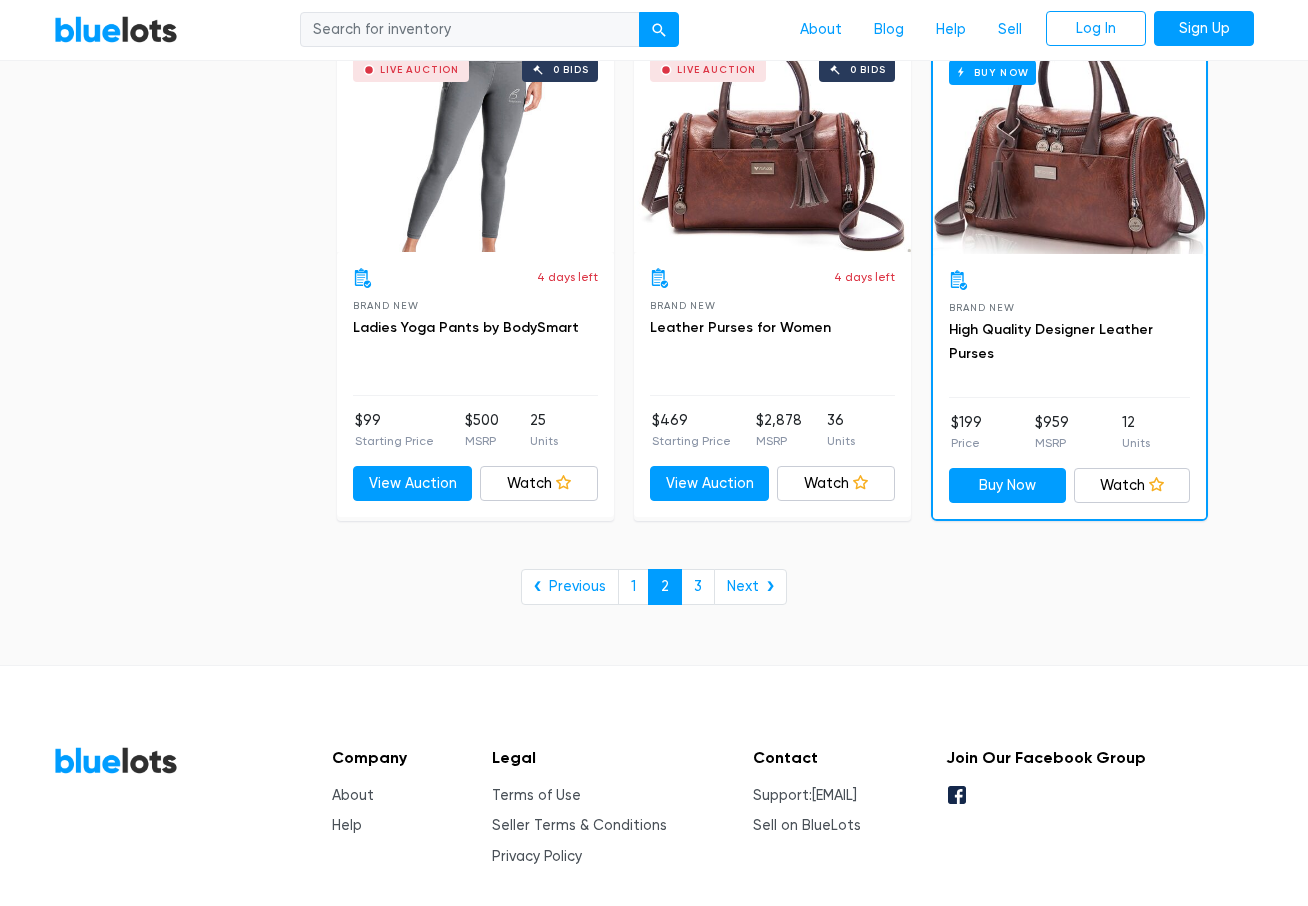 scroll, scrollTop: 8100, scrollLeft: 0, axis: vertical 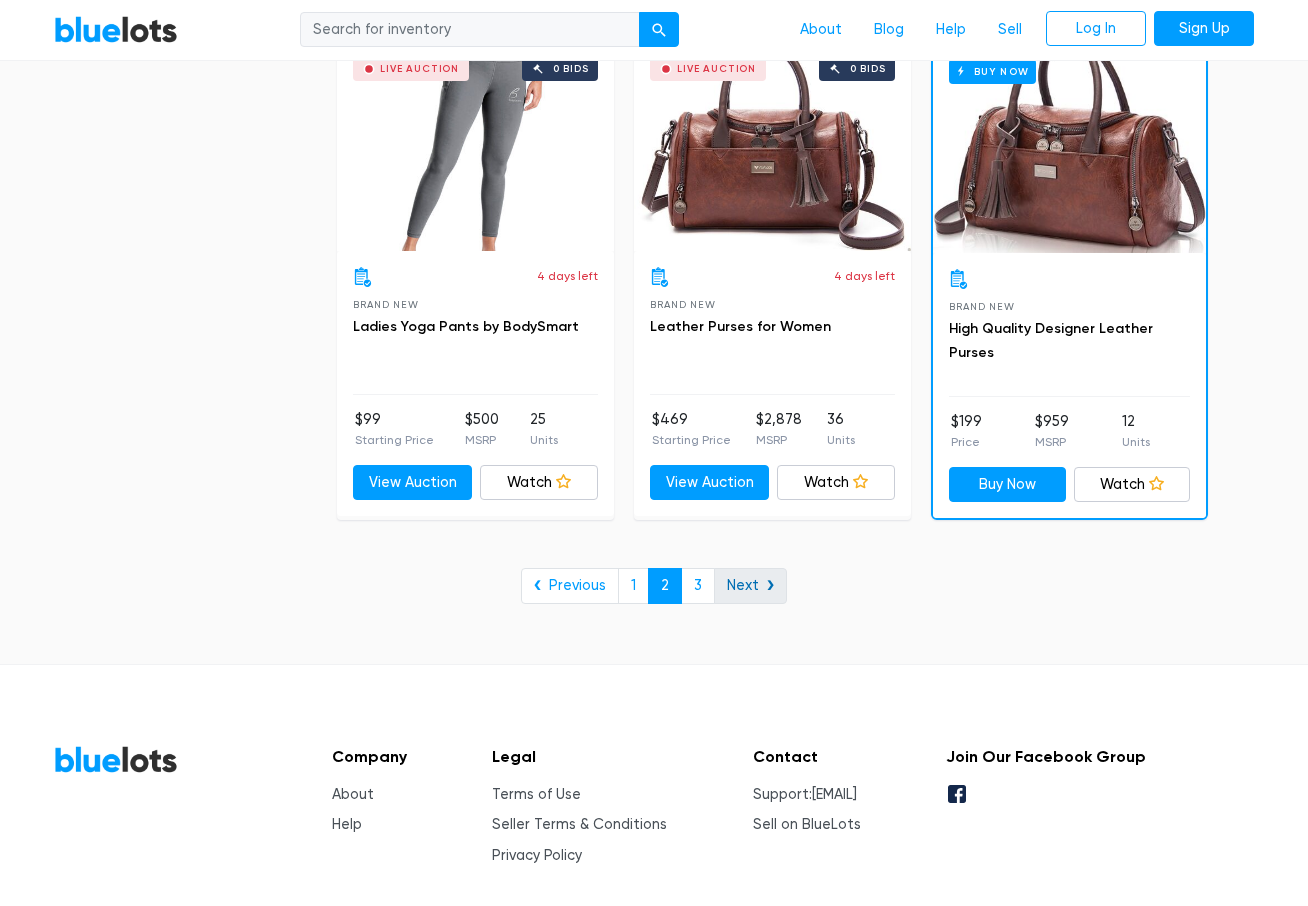click on "Next  ❯" at bounding box center [750, 586] 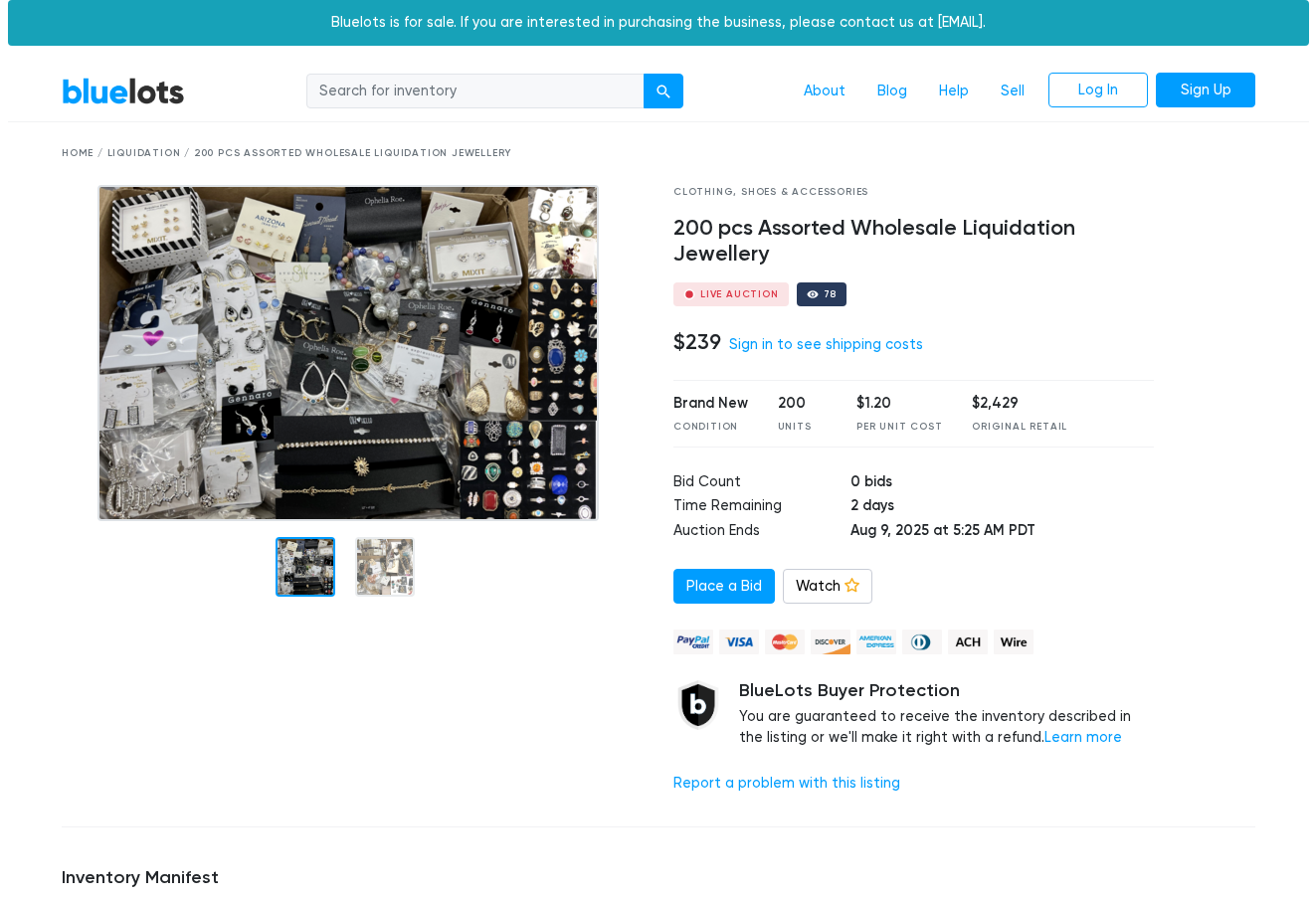 scroll, scrollTop: 0, scrollLeft: 0, axis: both 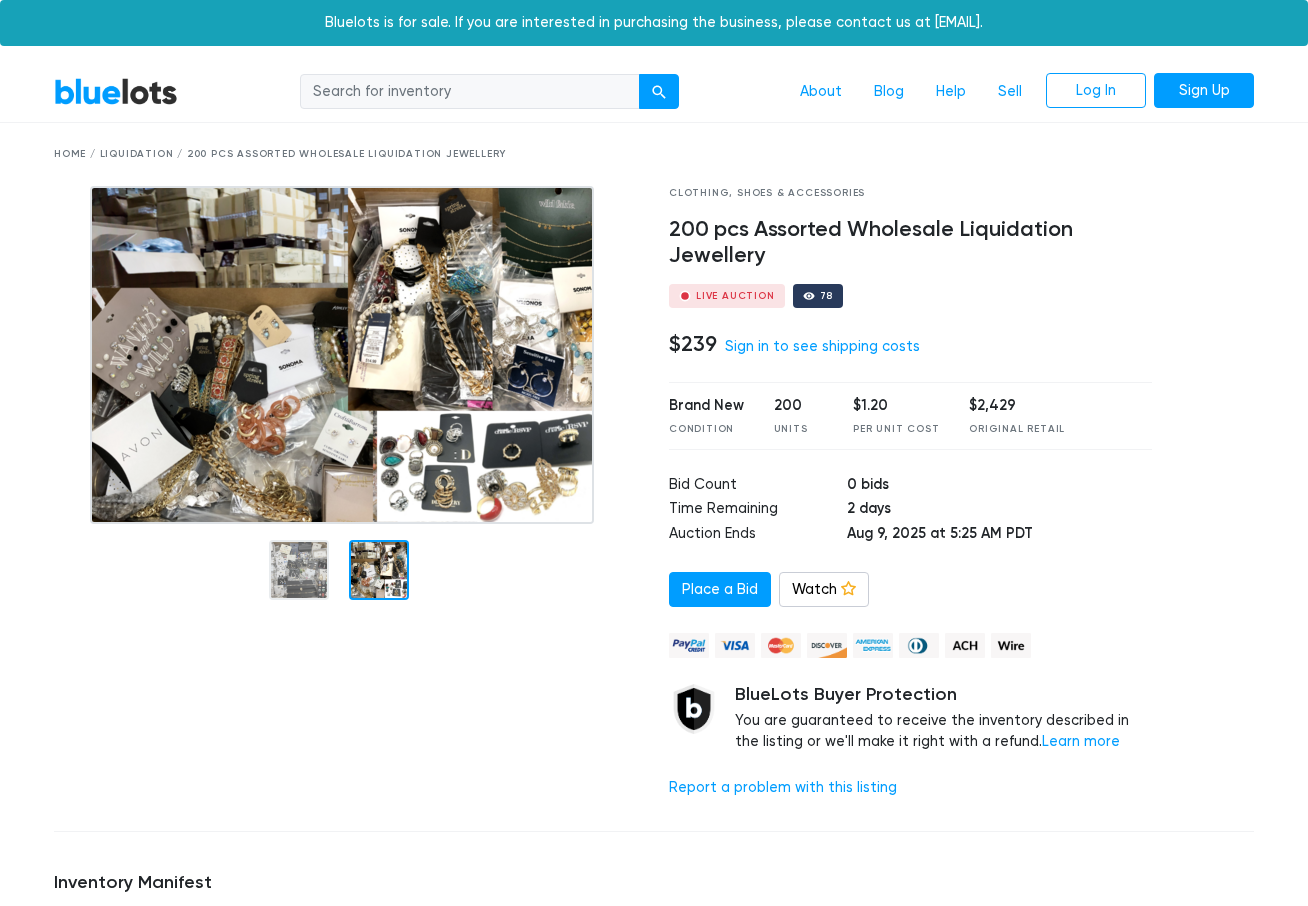 click at bounding box center [379, 570] 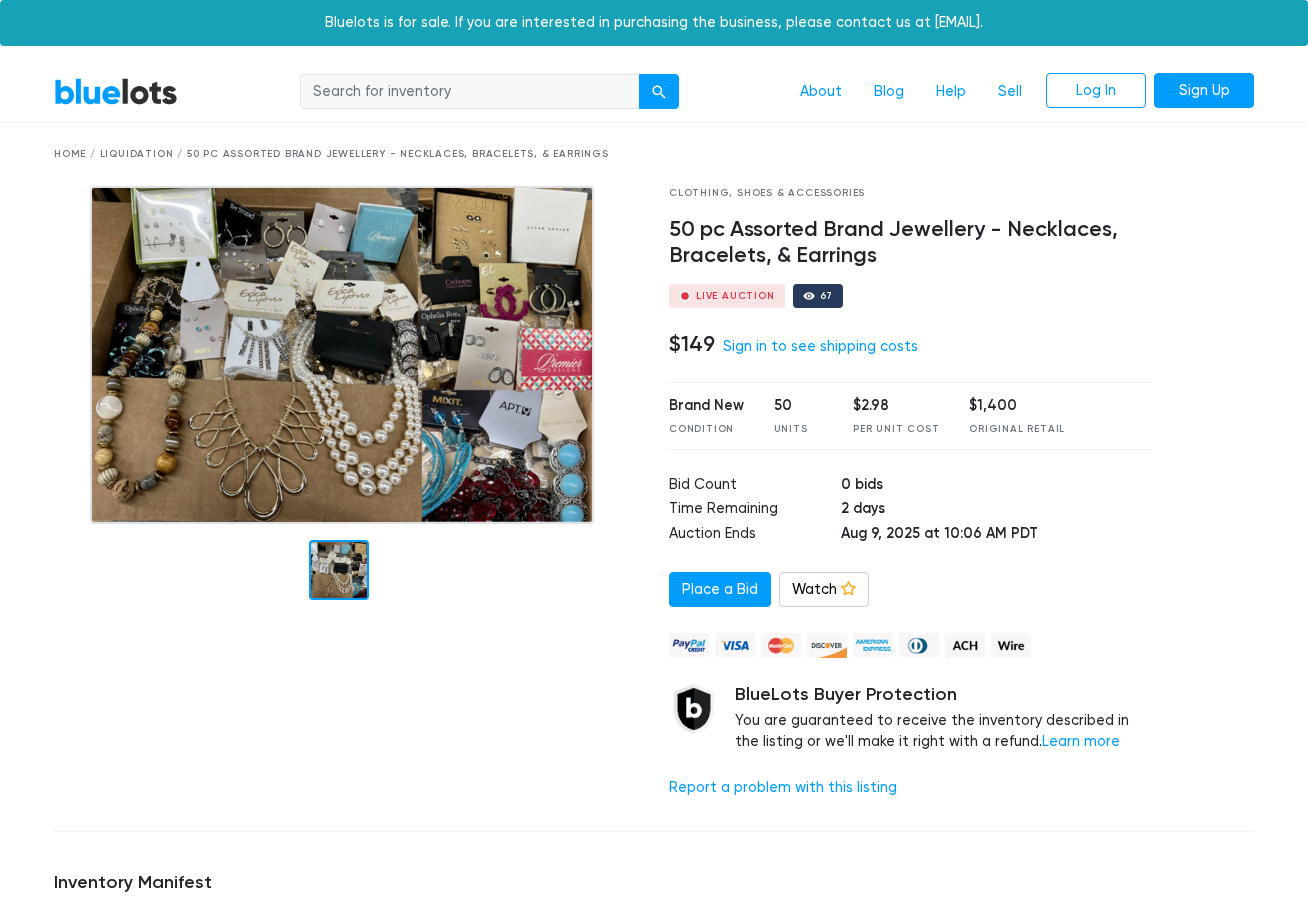 scroll, scrollTop: 0, scrollLeft: 0, axis: both 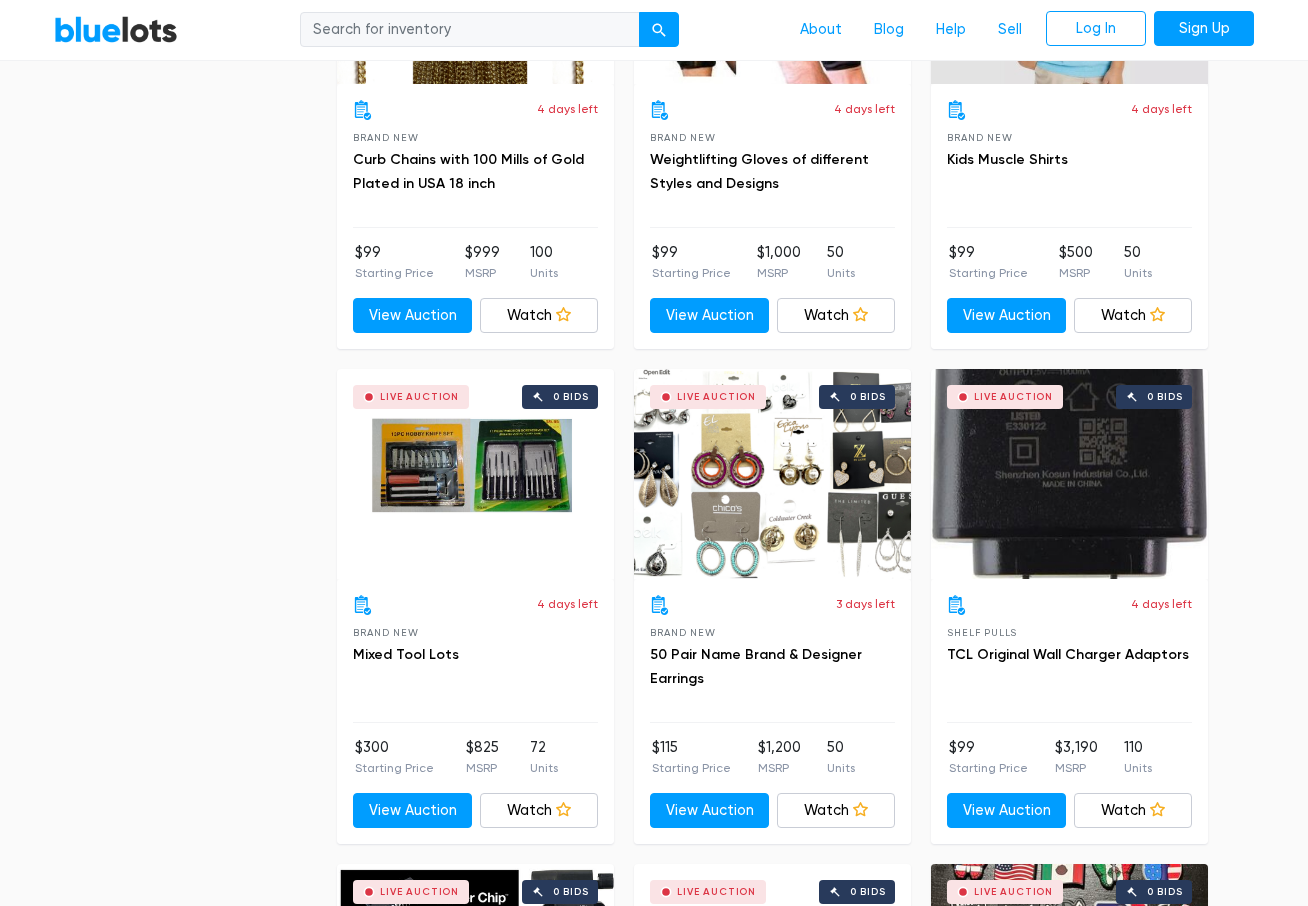 click on "Live Auction
0 bids" at bounding box center (772, 474) 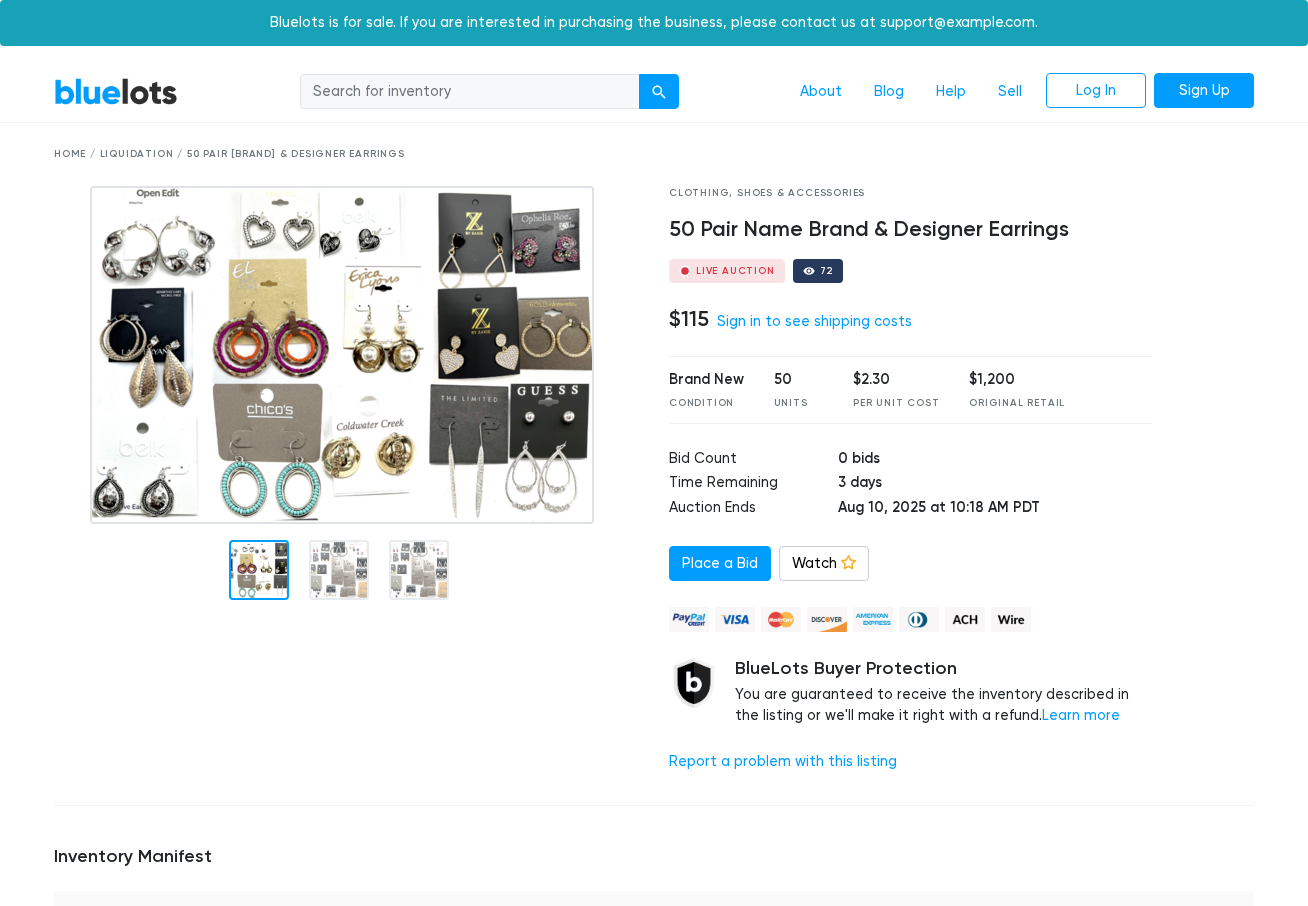 scroll, scrollTop: 0, scrollLeft: 0, axis: both 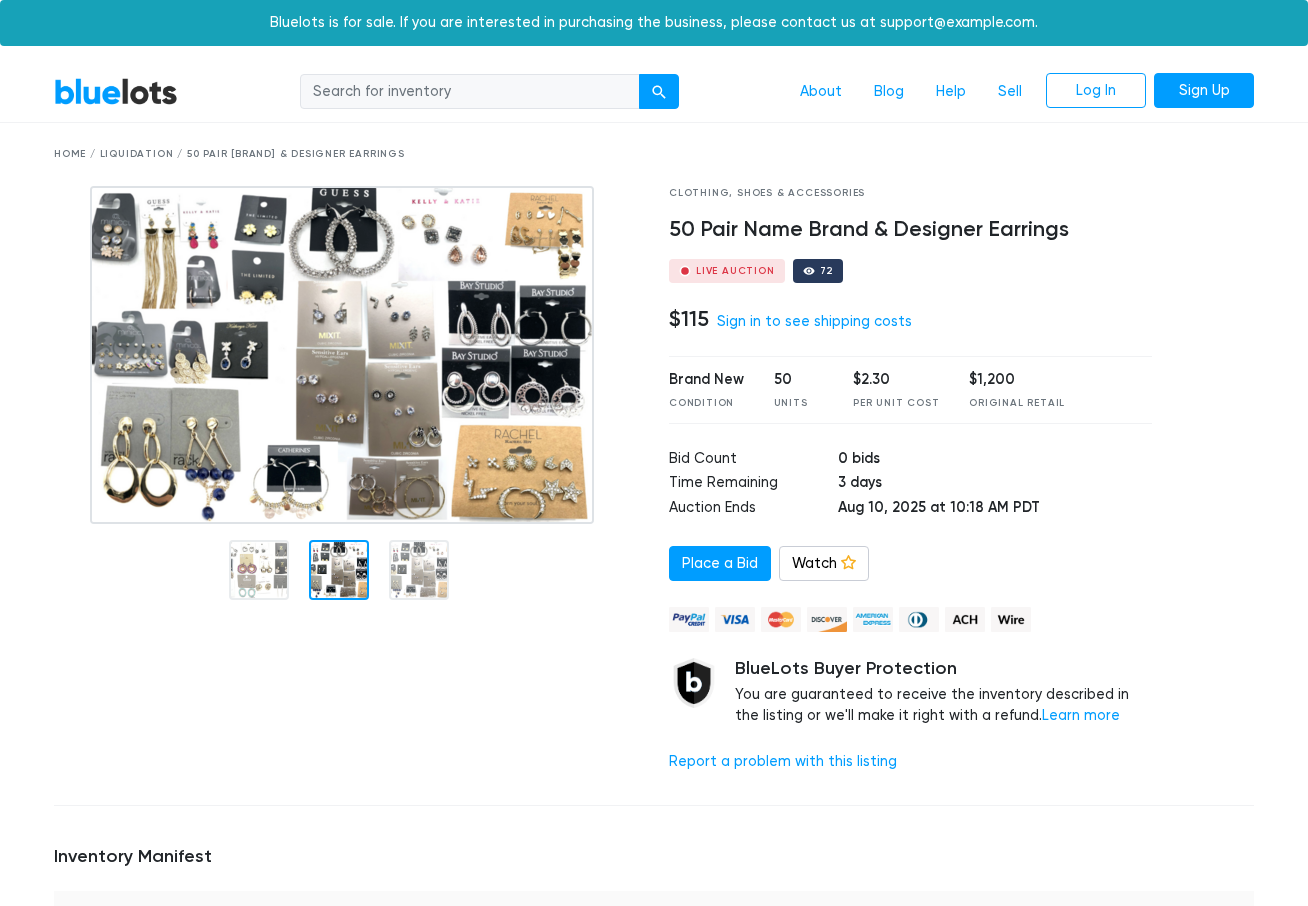 click at bounding box center (339, 570) 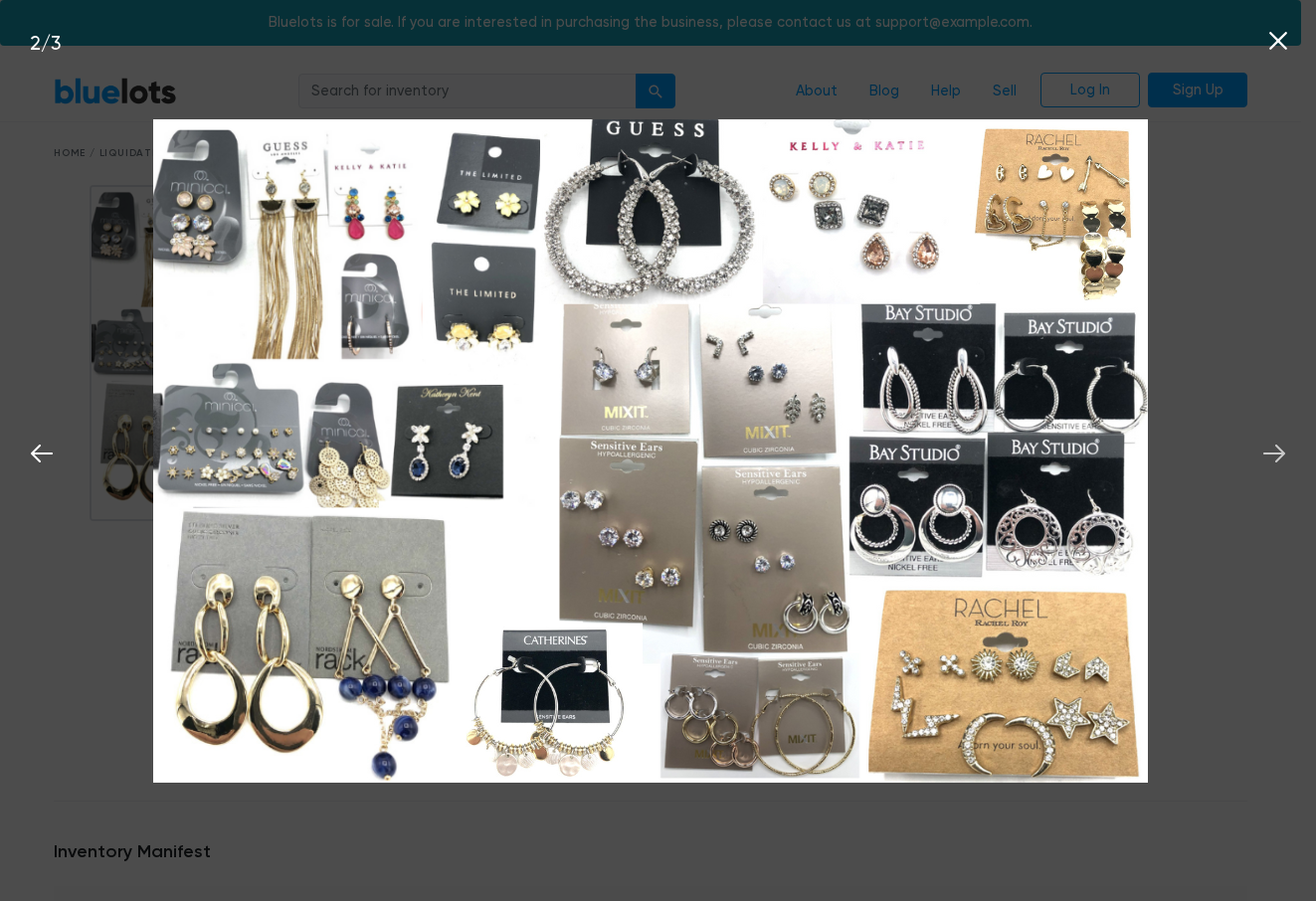 click at bounding box center [1274, 450] 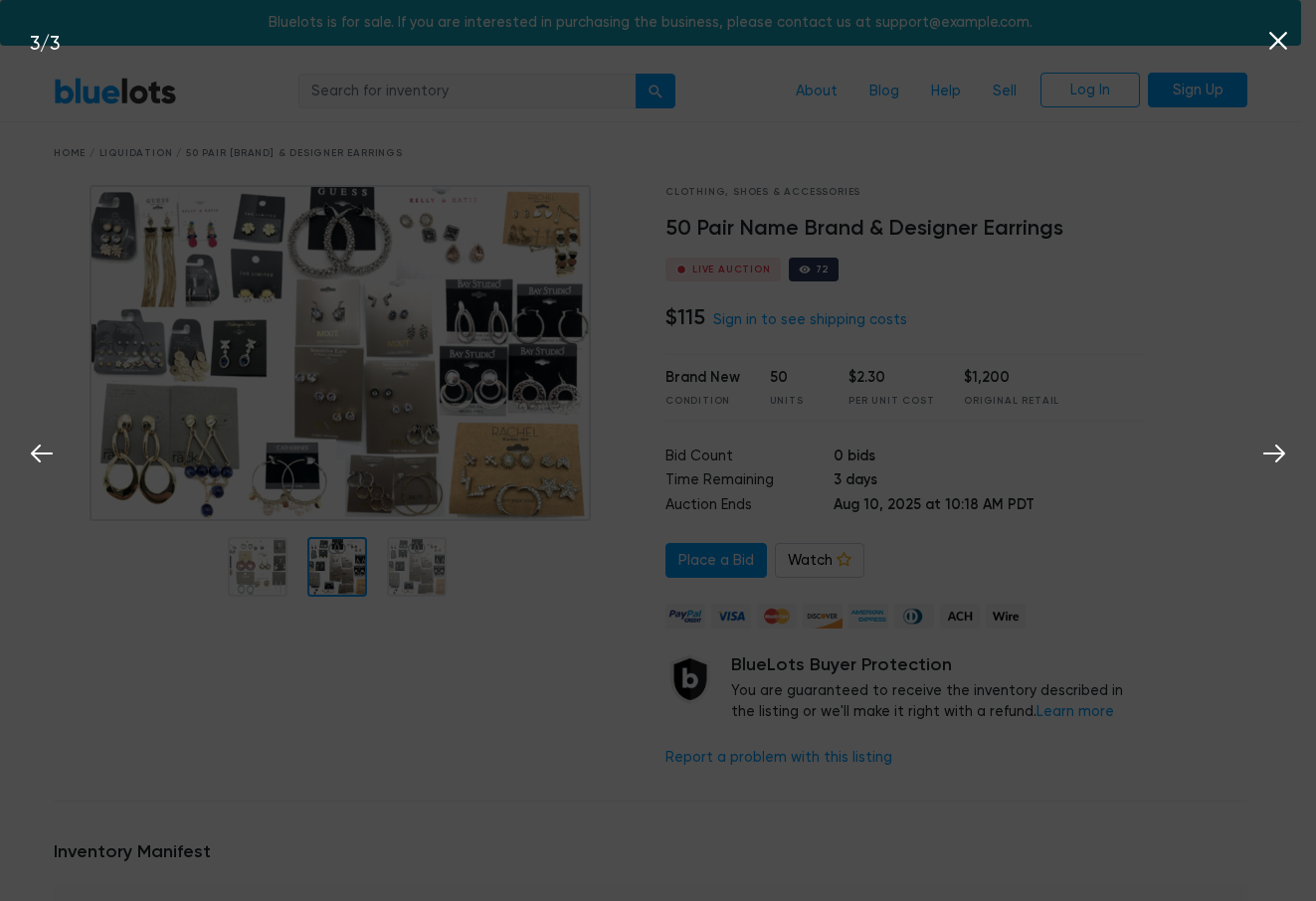 click on "3 / 3" at bounding box center [658, 450] 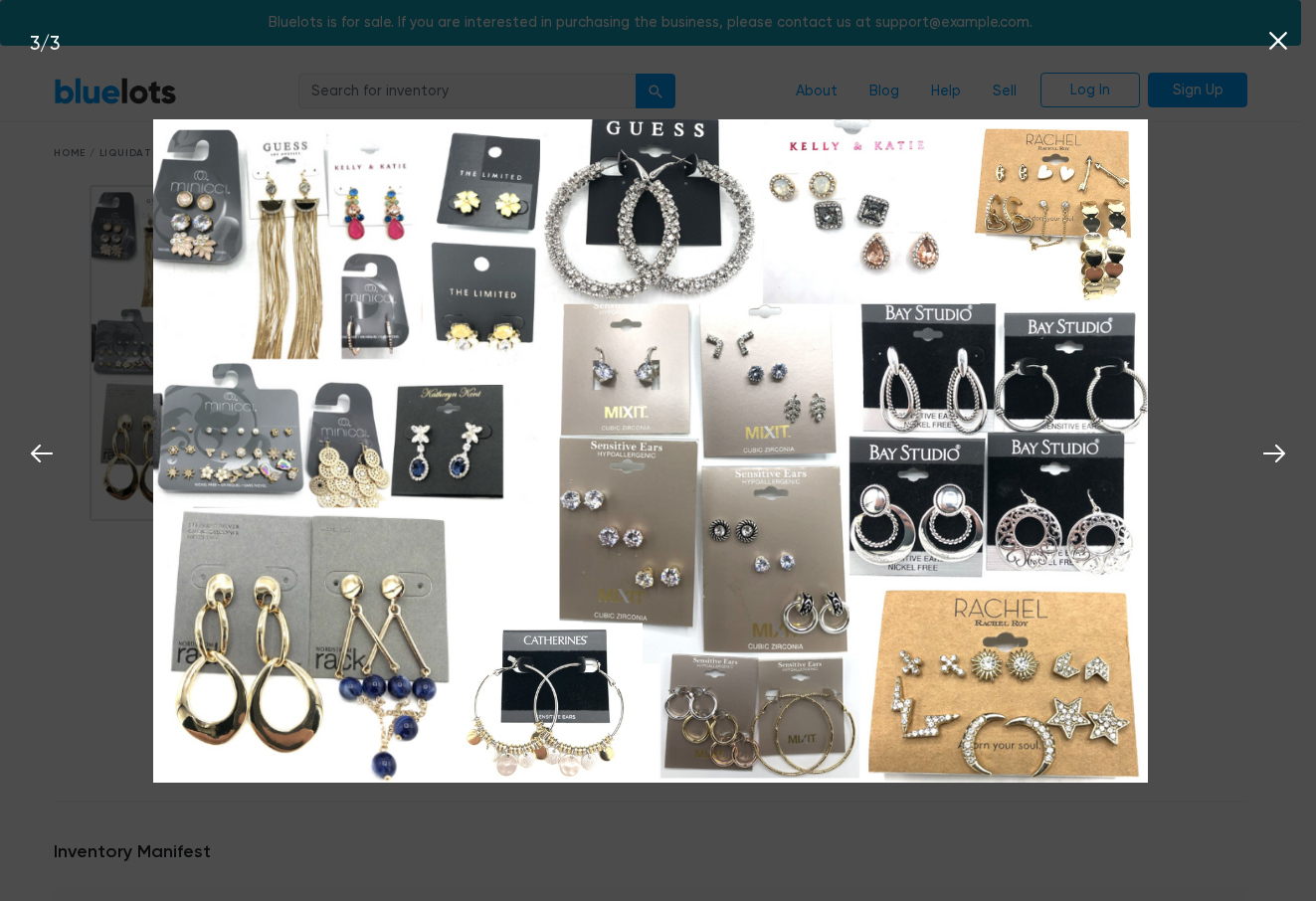 click 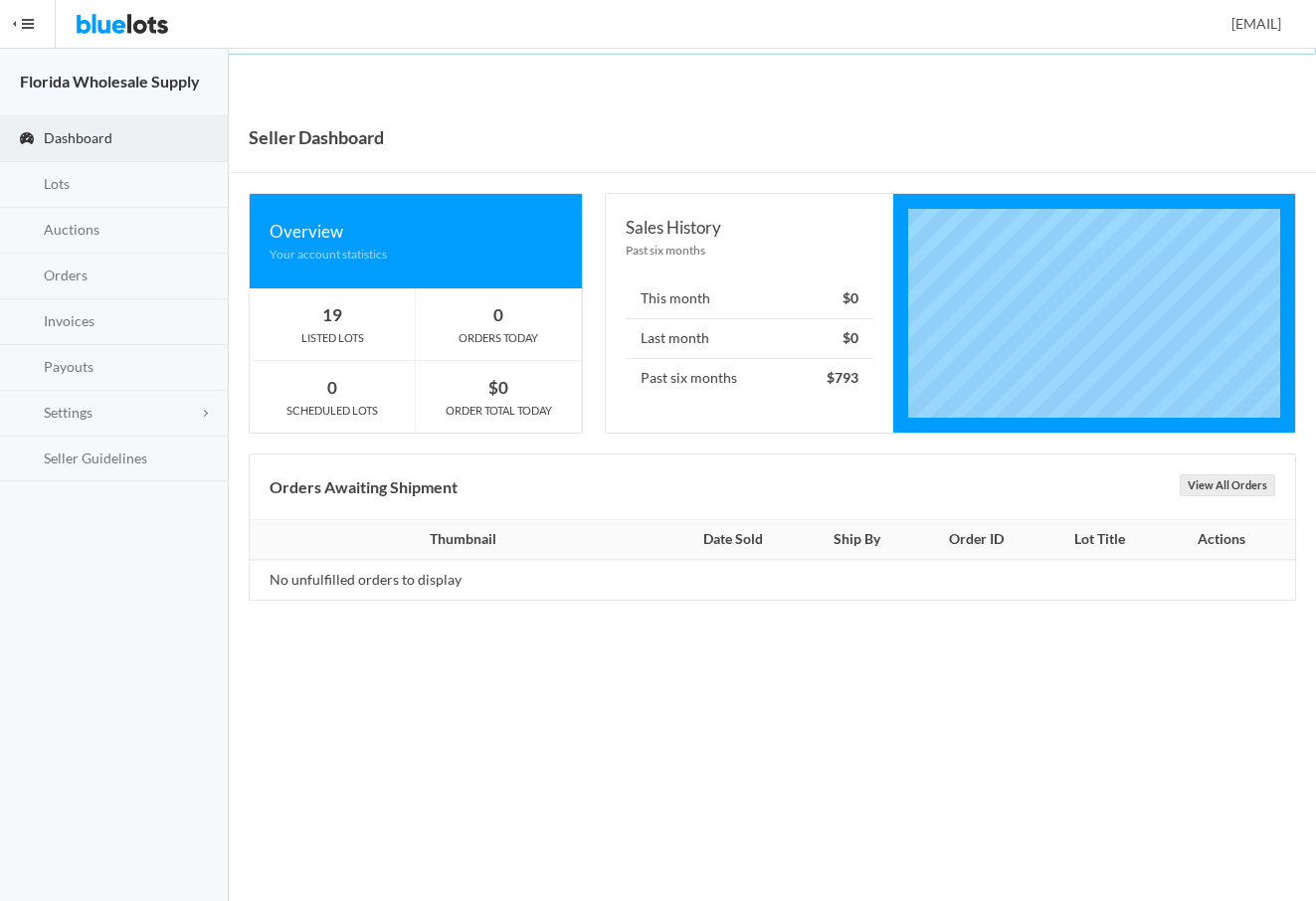 scroll, scrollTop: 0, scrollLeft: 0, axis: both 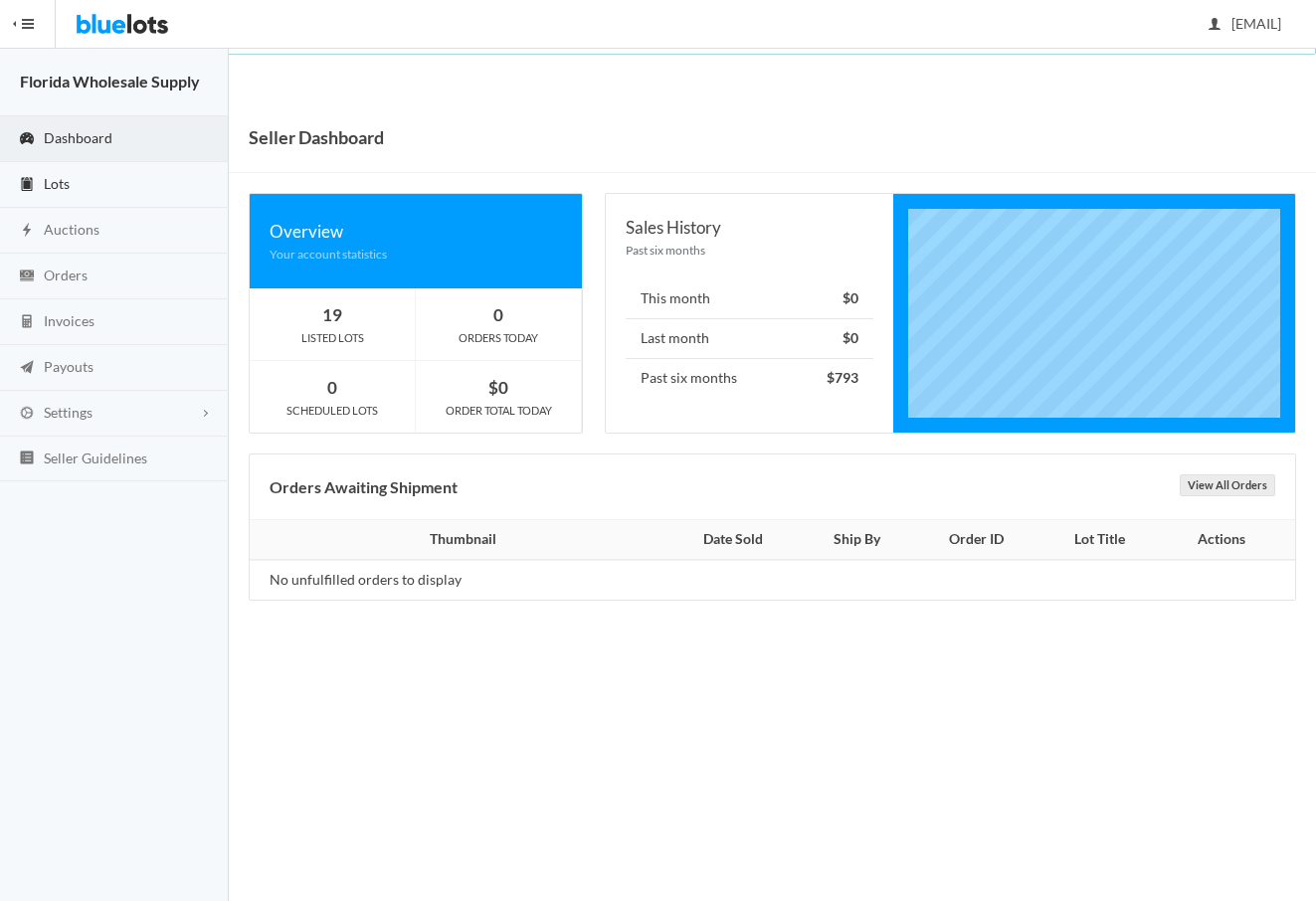 click on "Lots" at bounding box center [57, 183] 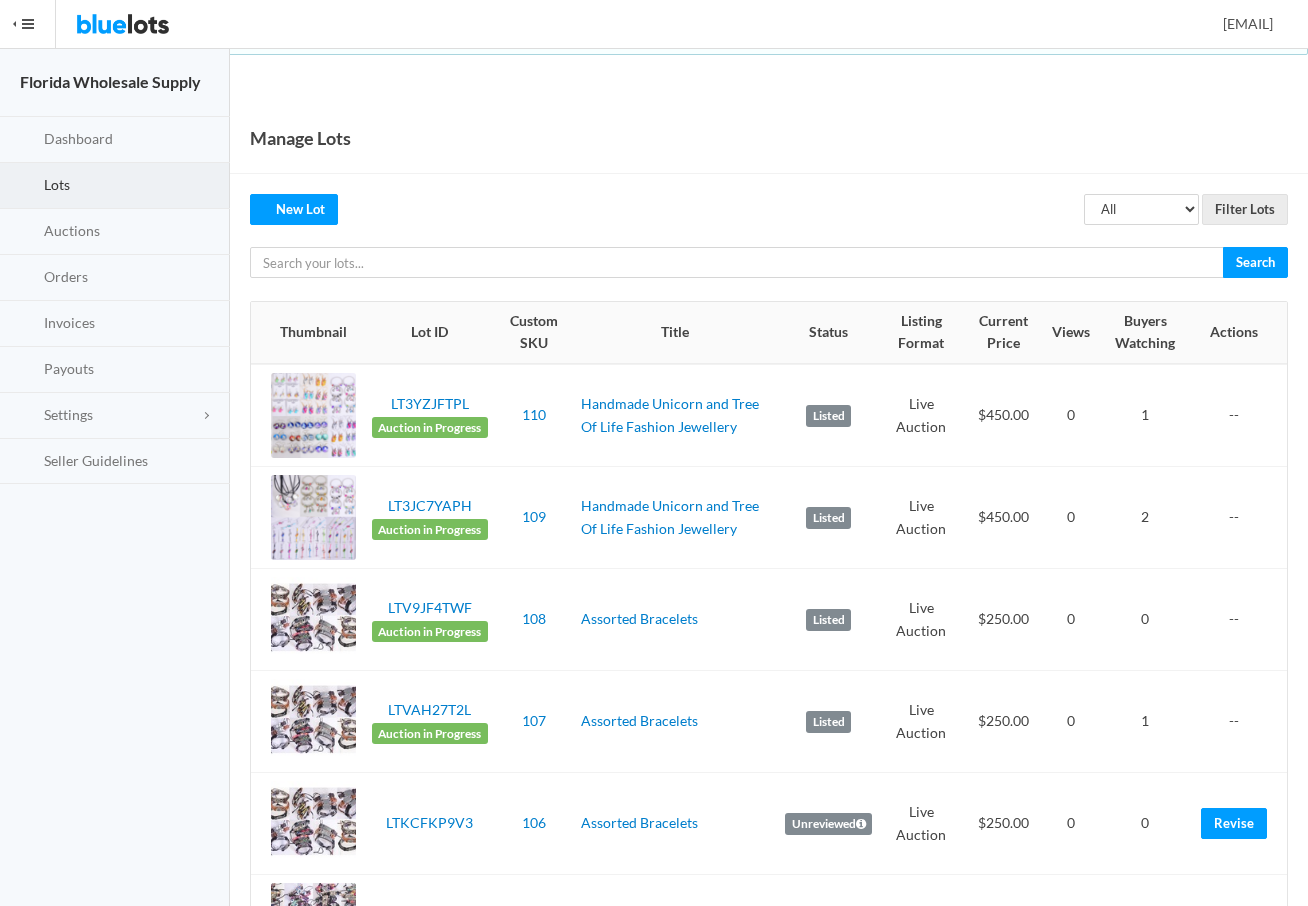 scroll, scrollTop: 0, scrollLeft: 0, axis: both 